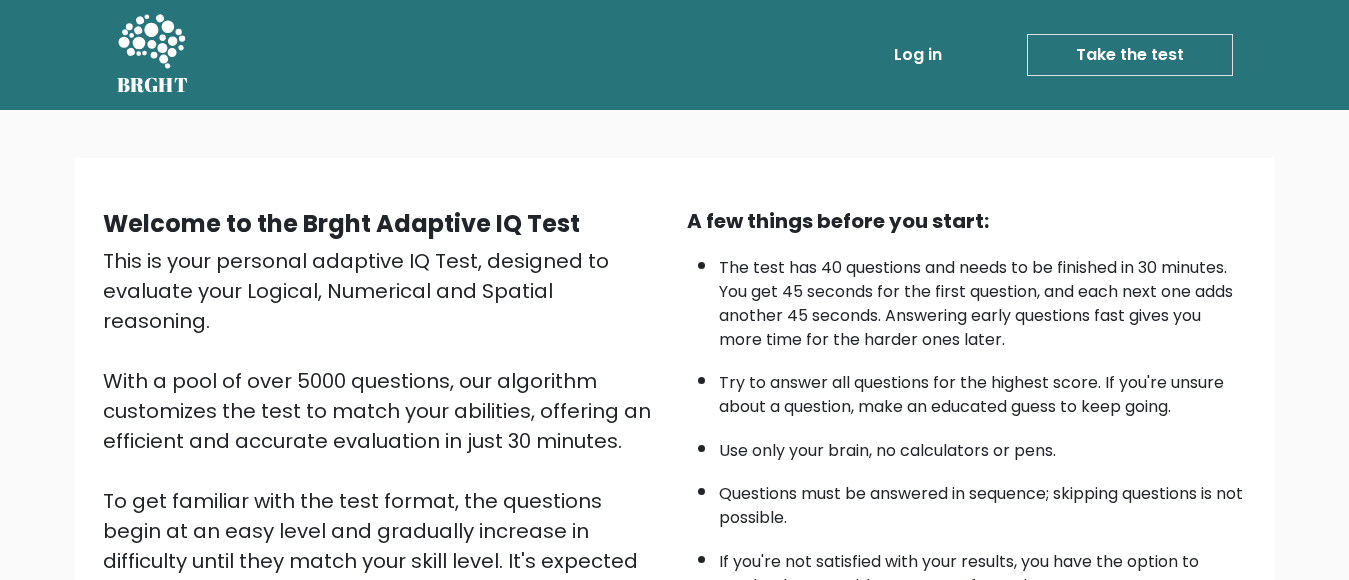 scroll, scrollTop: 0, scrollLeft: 0, axis: both 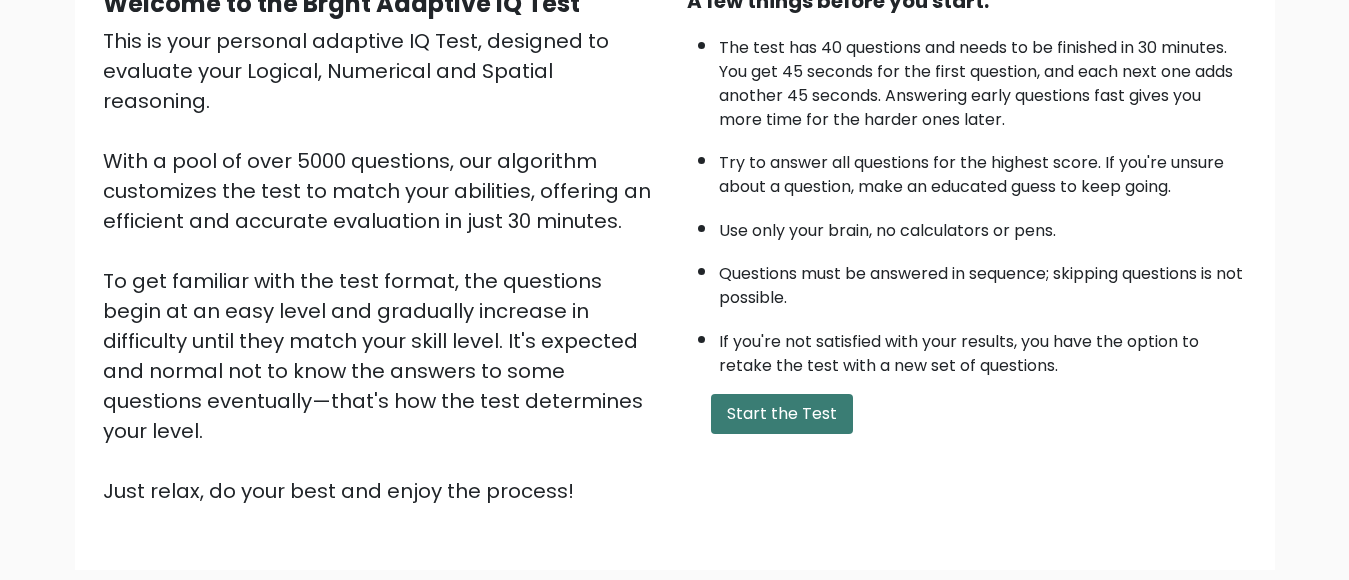 click on "Start the Test" at bounding box center [782, 414] 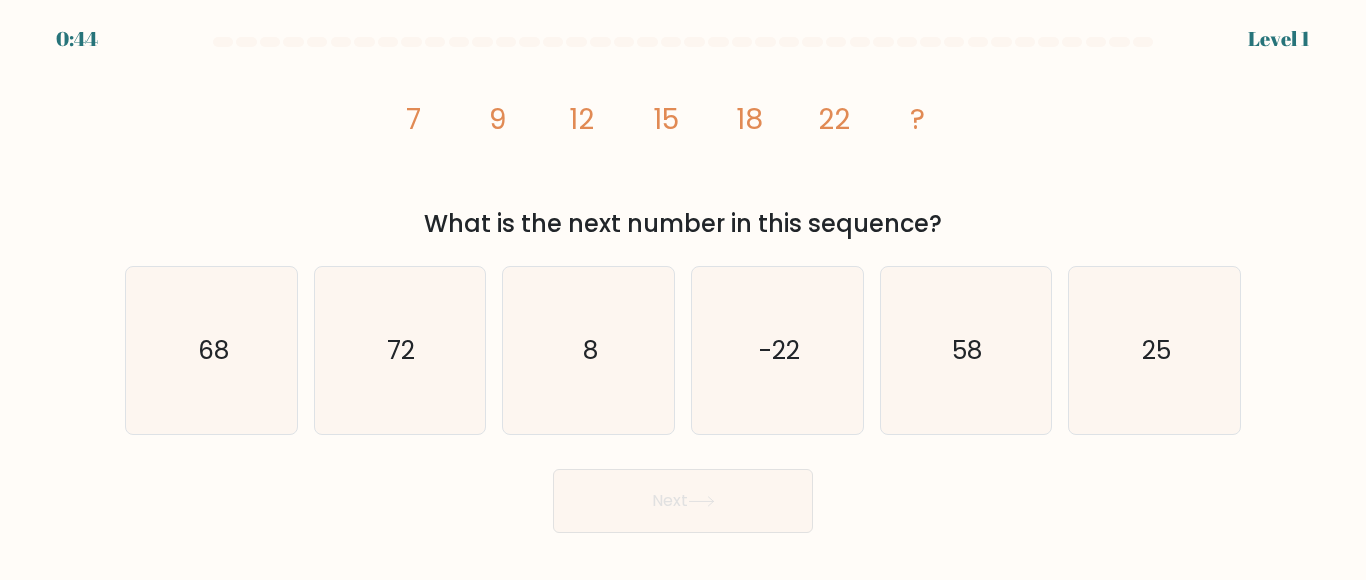 scroll, scrollTop: 0, scrollLeft: 0, axis: both 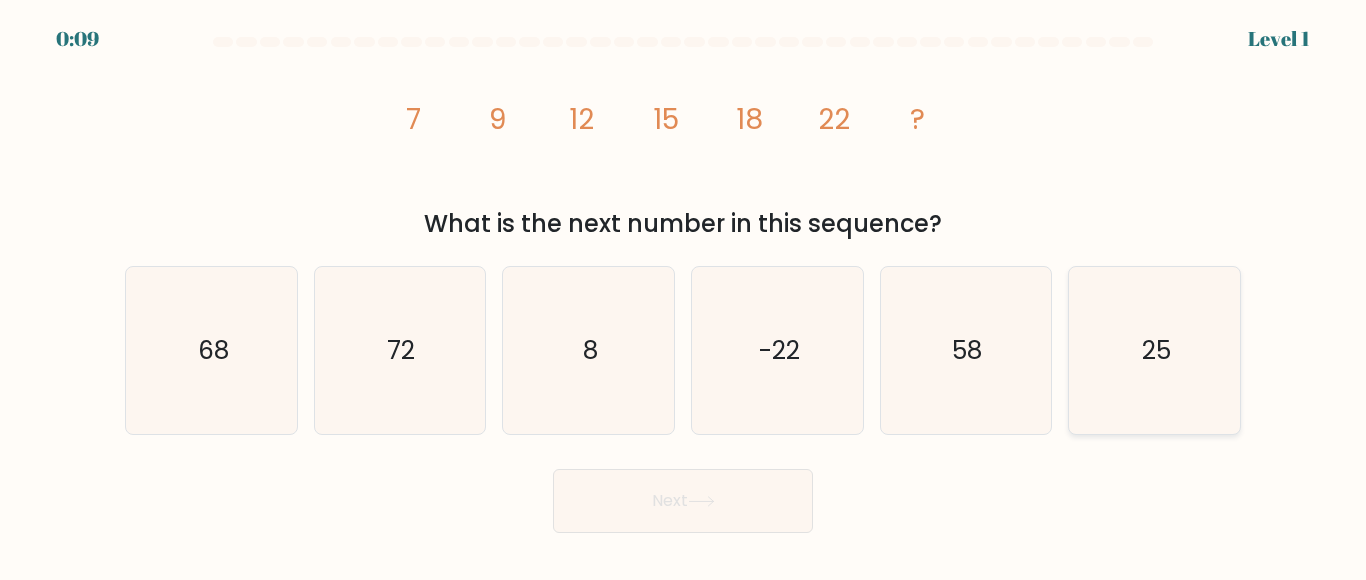 click on "25" 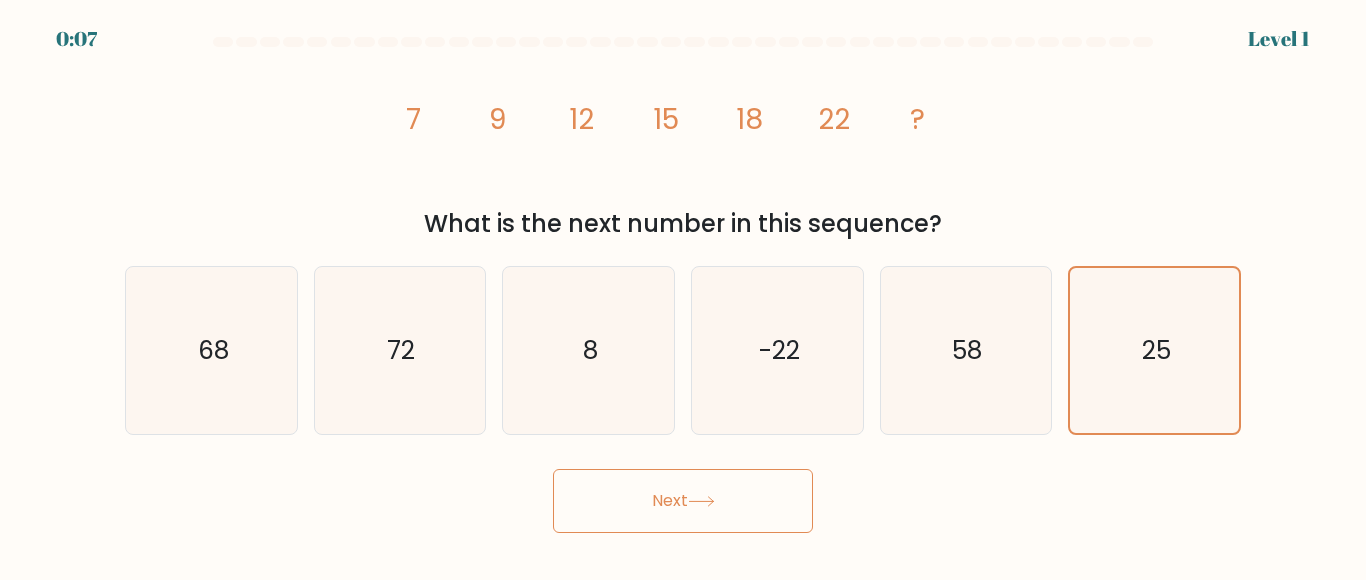 click on "Next" at bounding box center [683, 501] 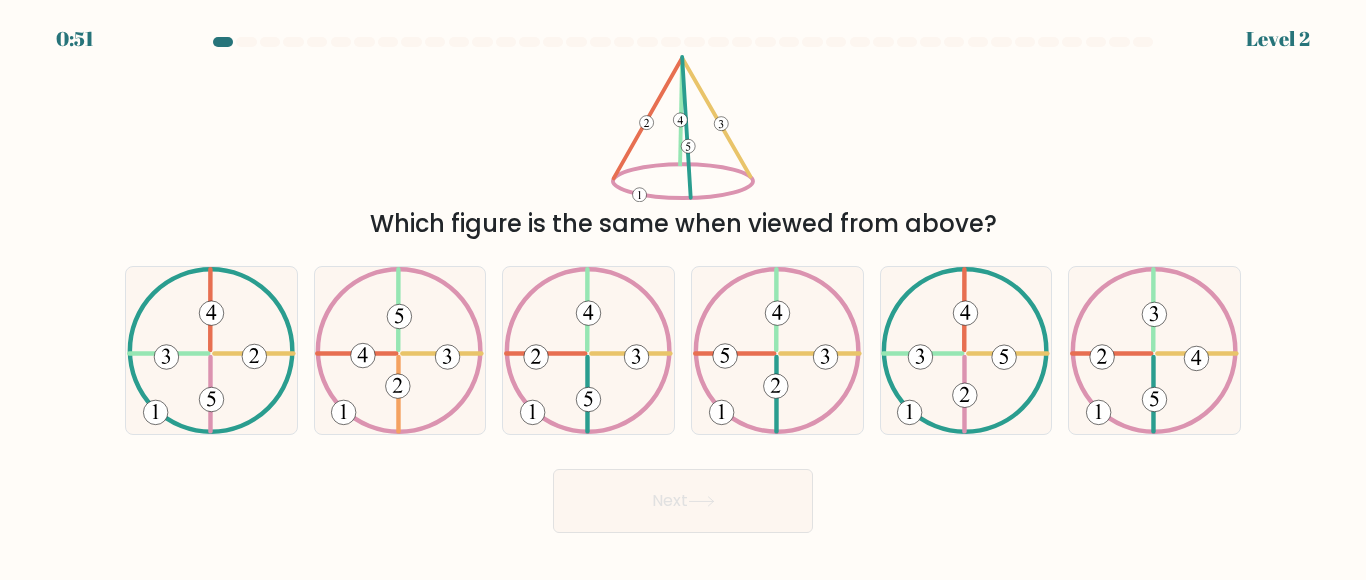 click 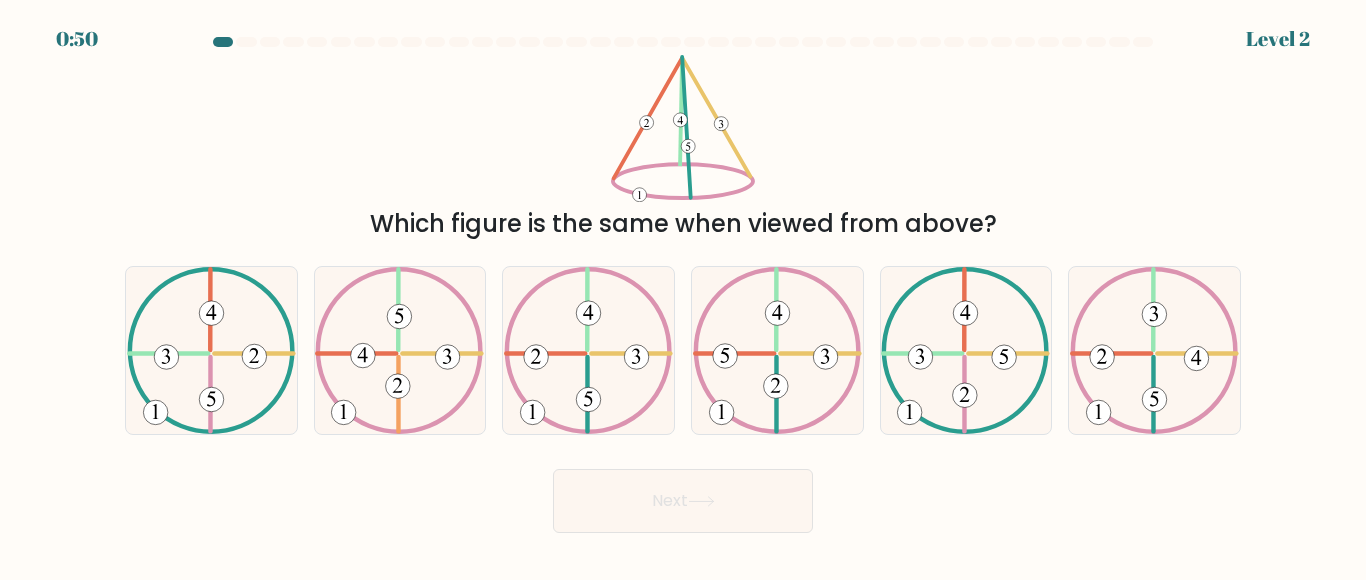 click 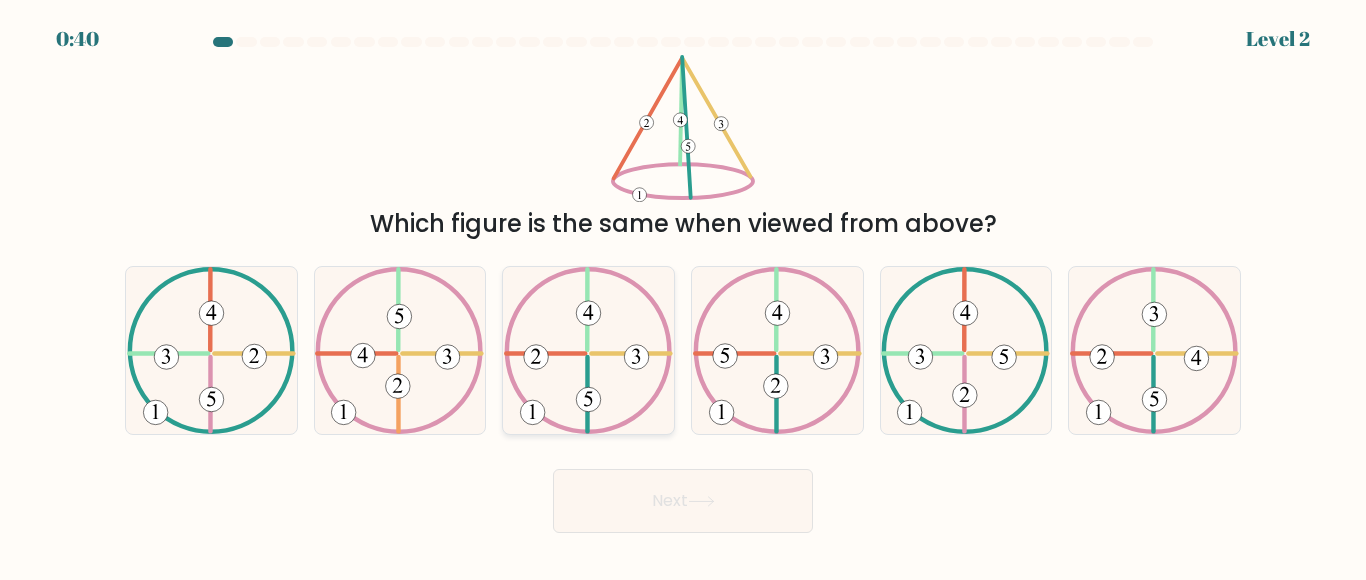 click 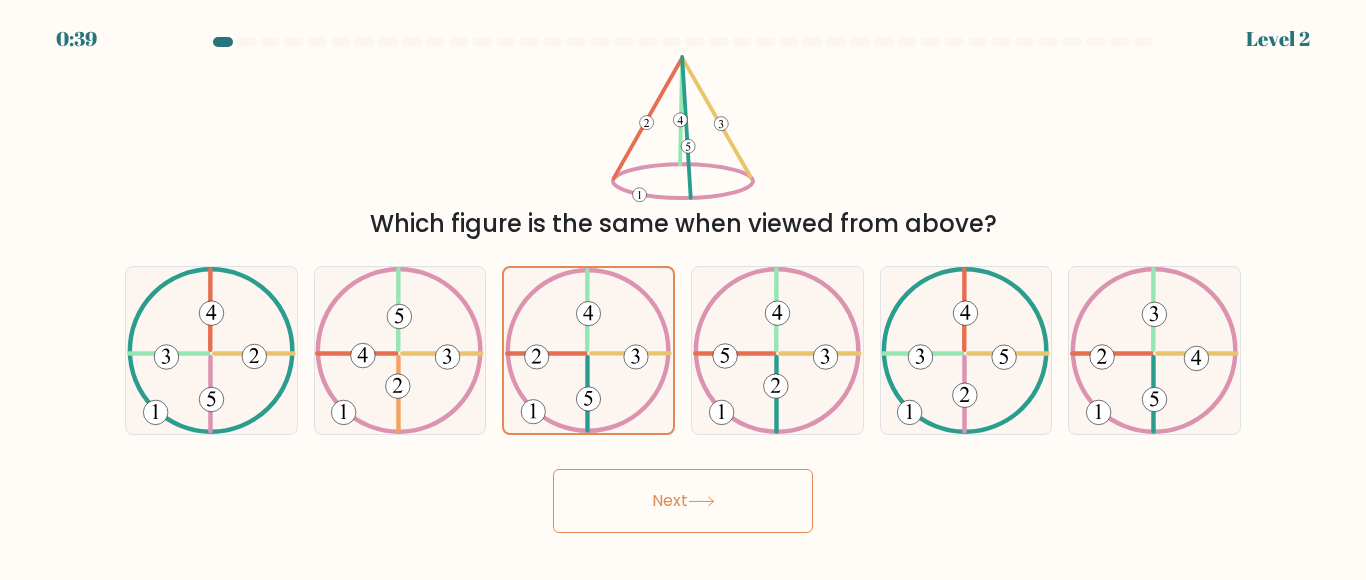 click on "Next" at bounding box center [683, 501] 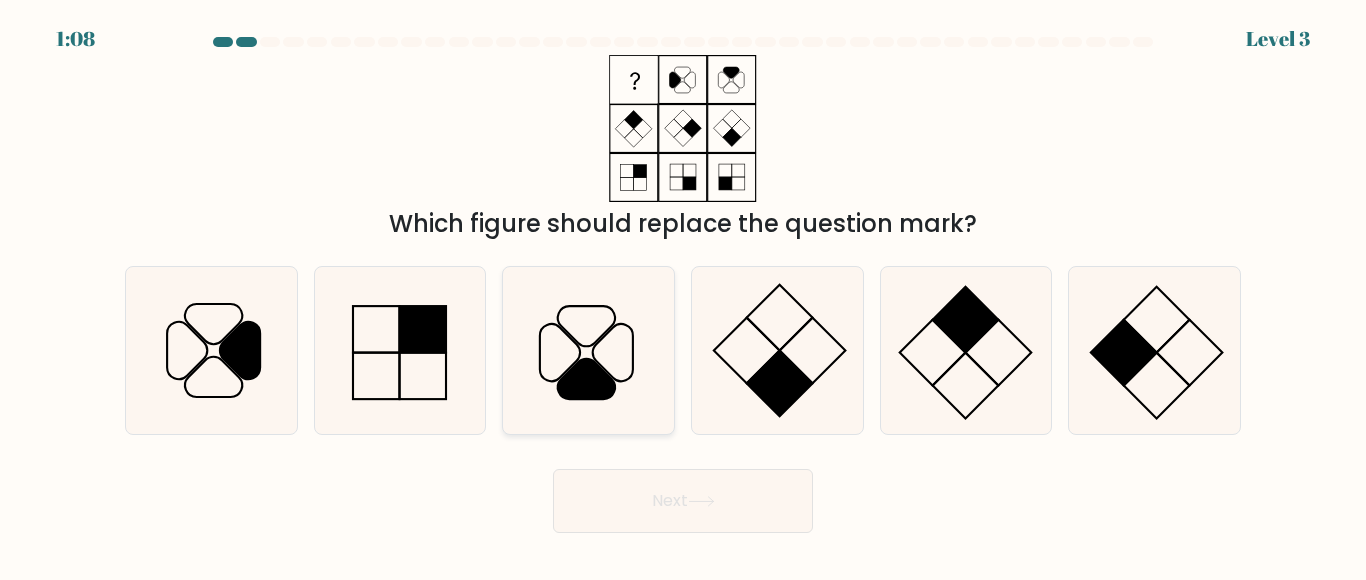 click 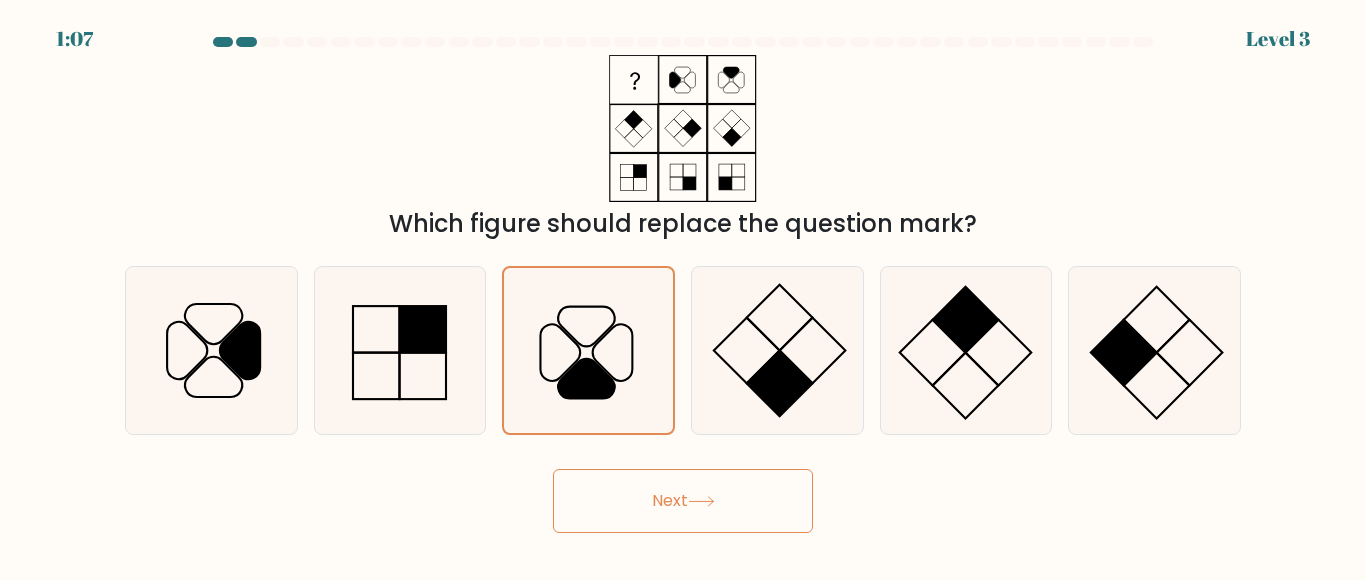 click on "Next" at bounding box center (683, 501) 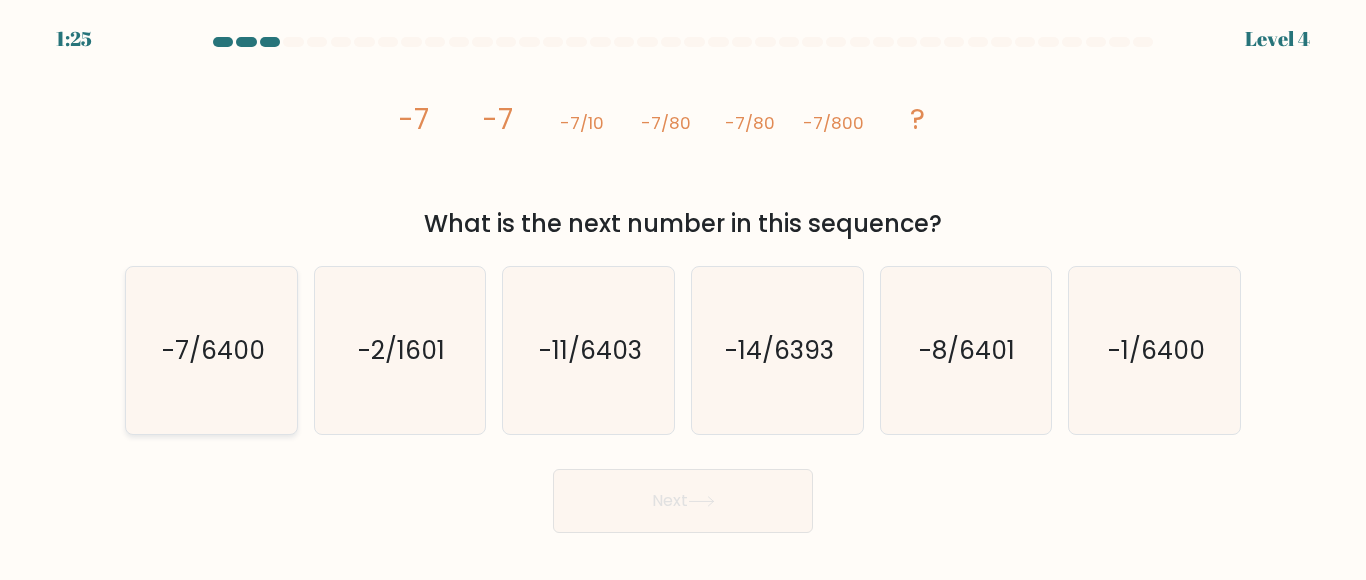 click on "-7/6400" 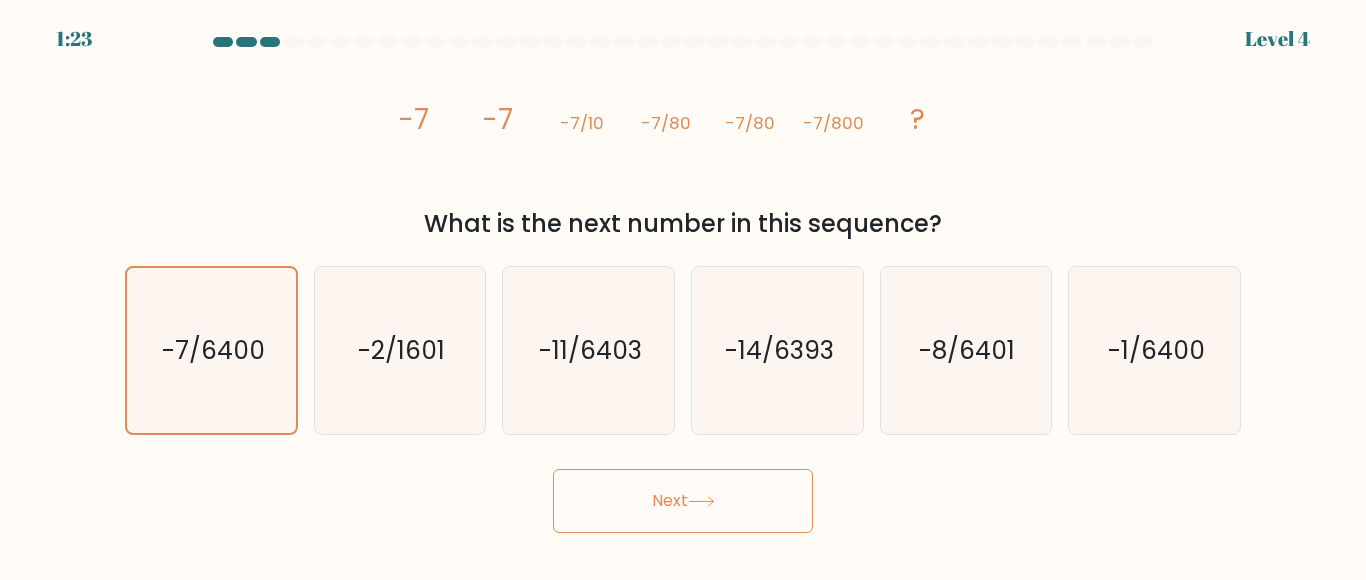 click on "Next" at bounding box center [683, 501] 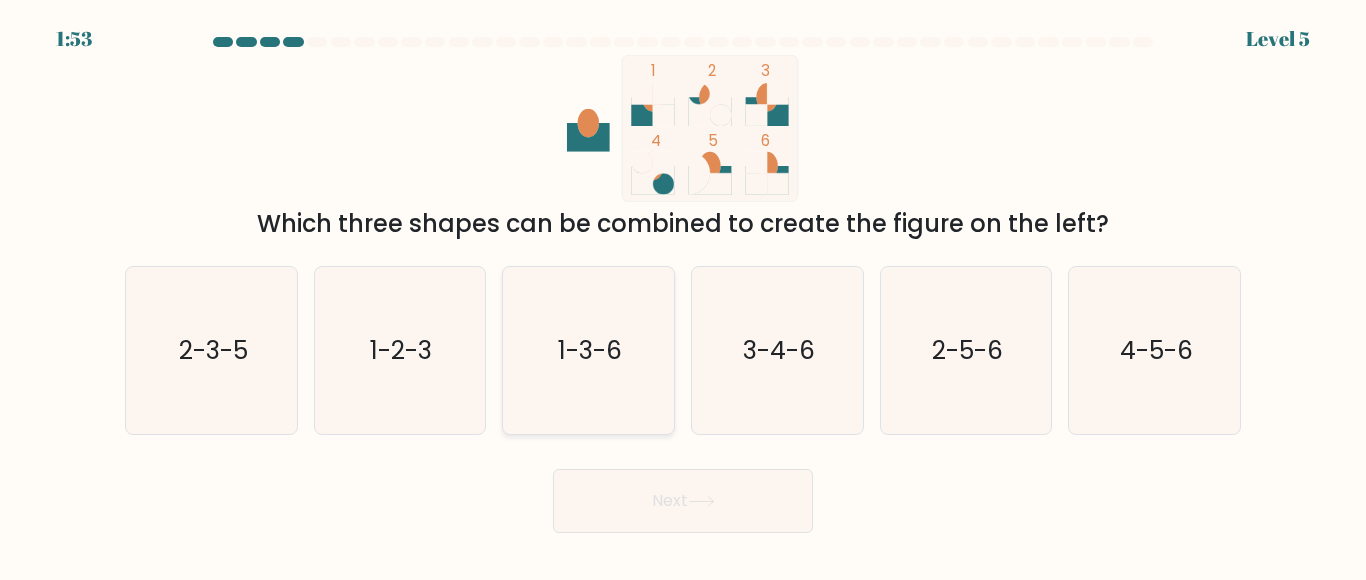 click on "1-3-6" 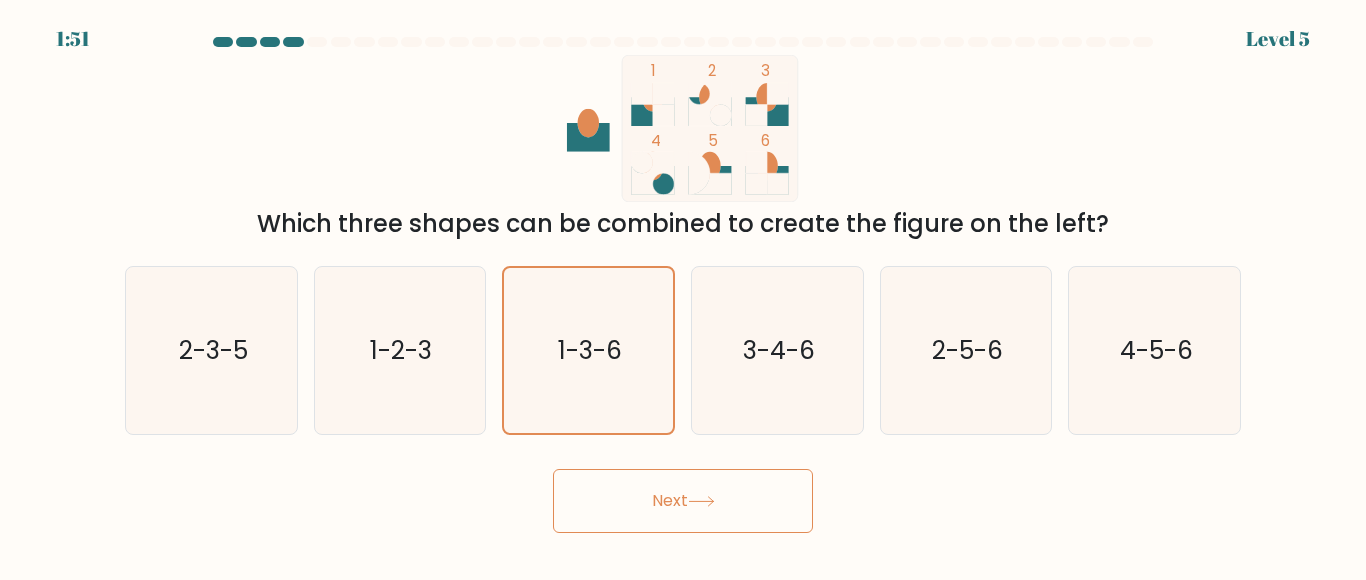 click on "Next" at bounding box center [683, 501] 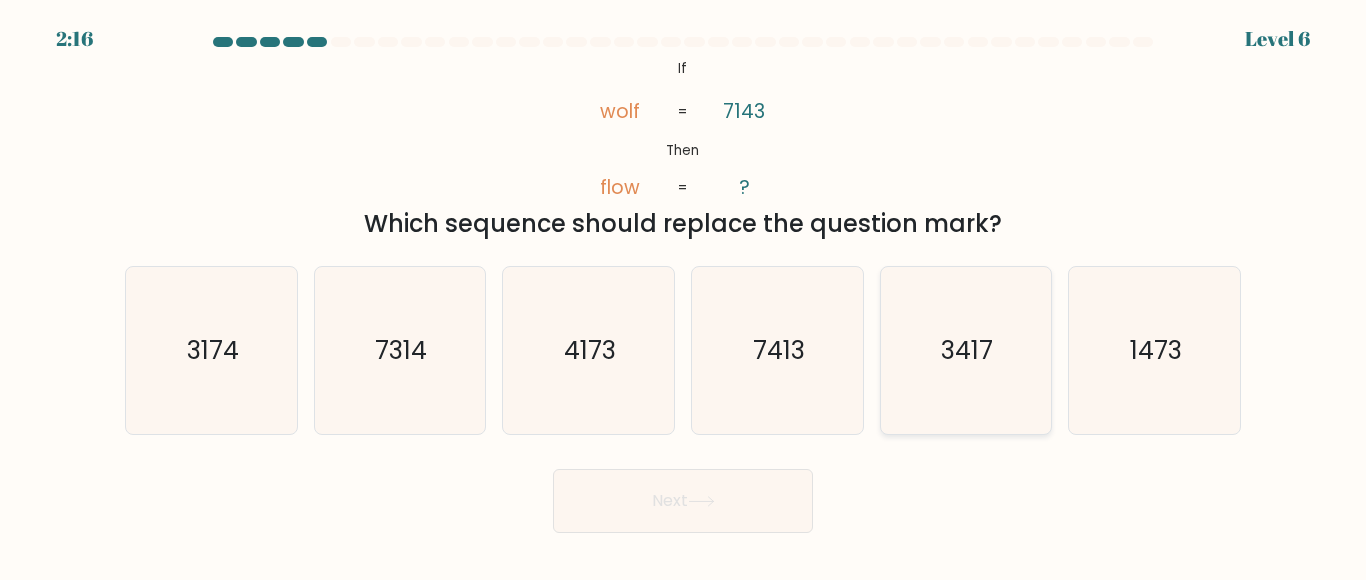 click on "3417" 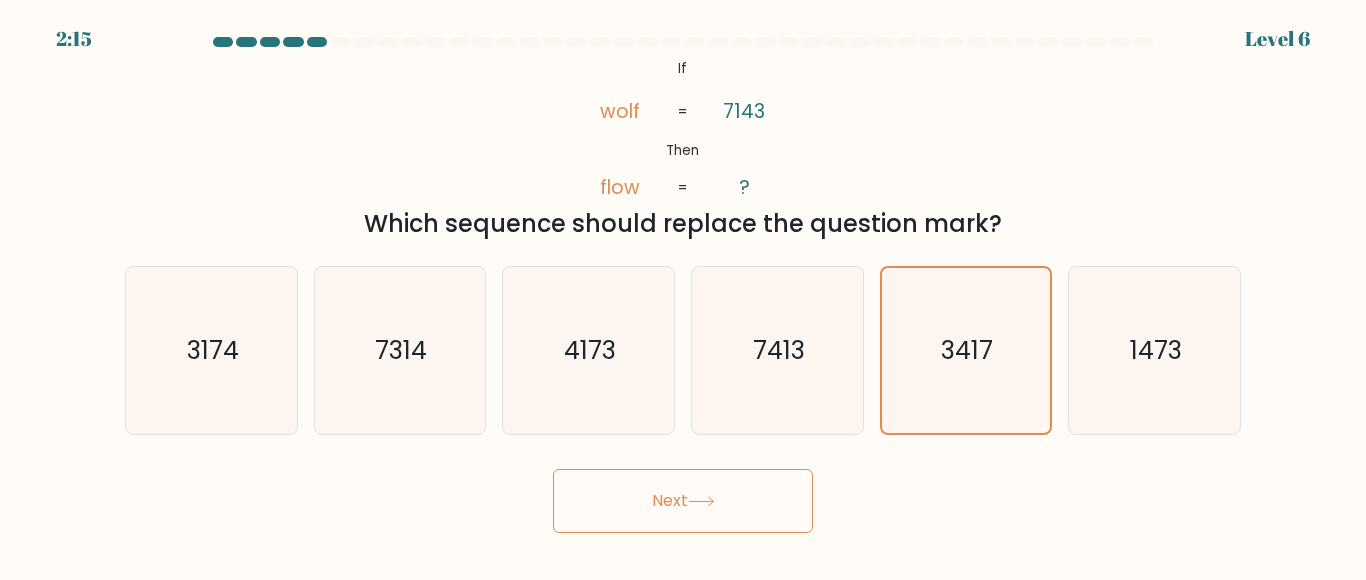 click on "Next" at bounding box center (683, 501) 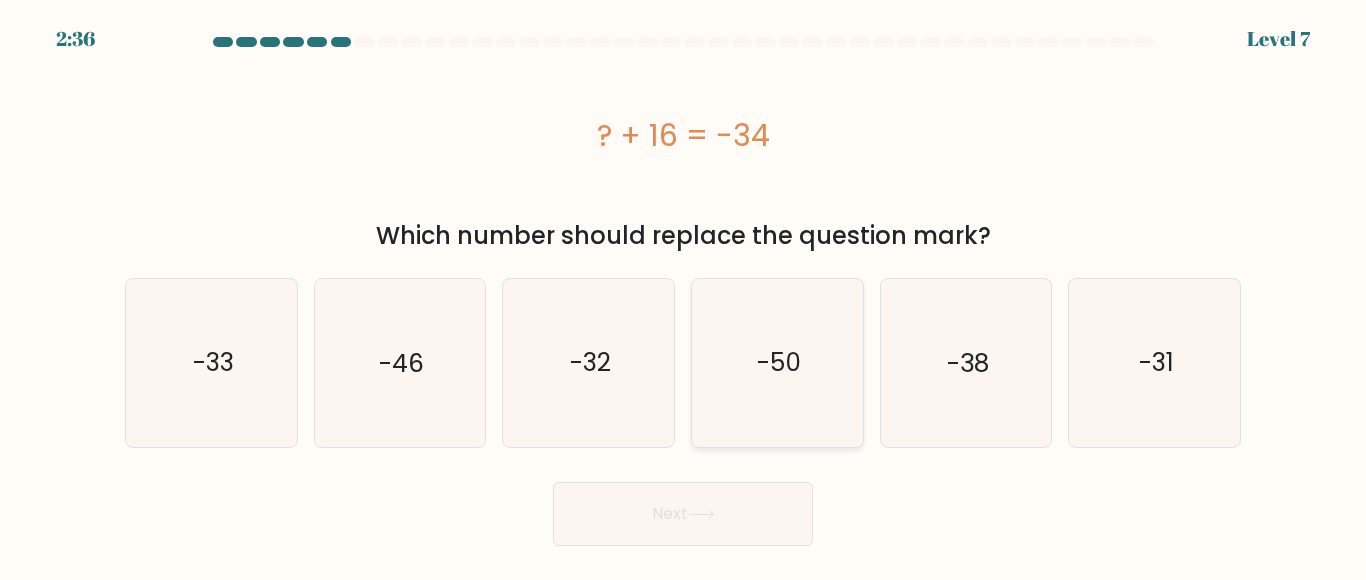 click on "-50" 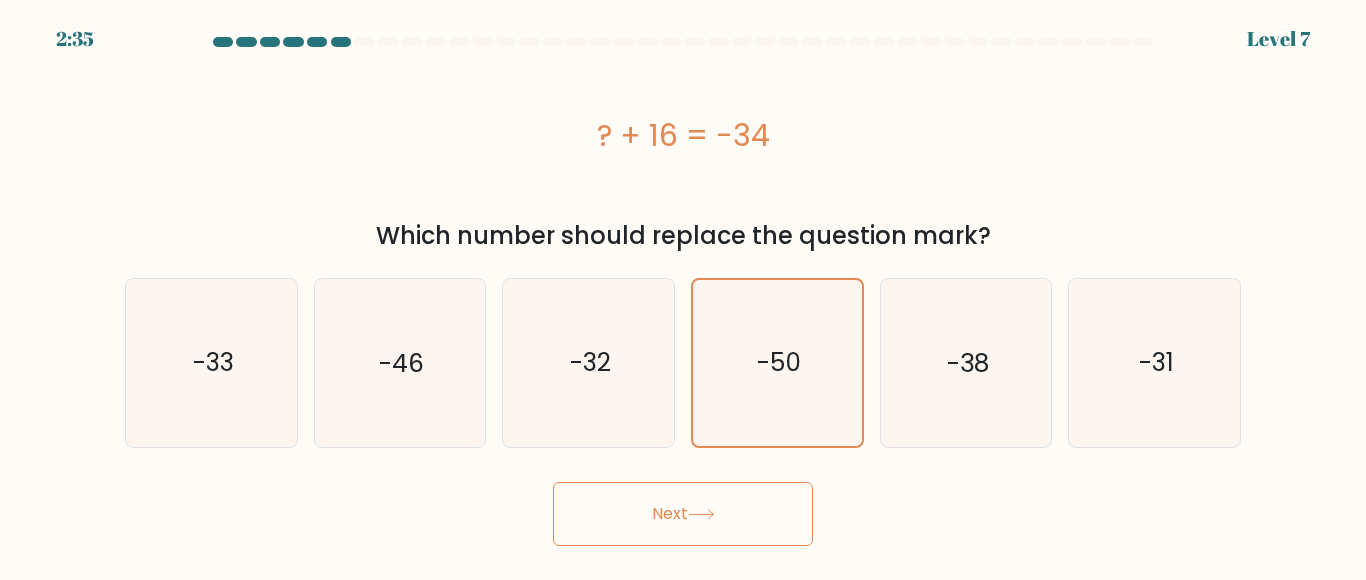 click on "Next" at bounding box center [683, 514] 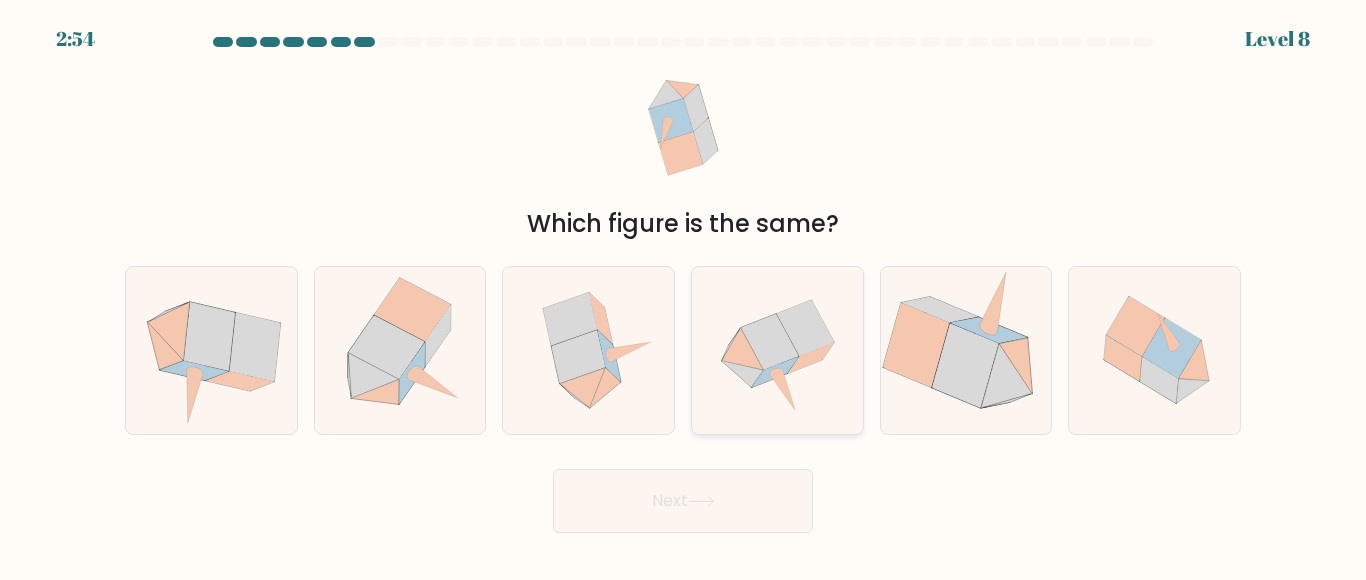 click 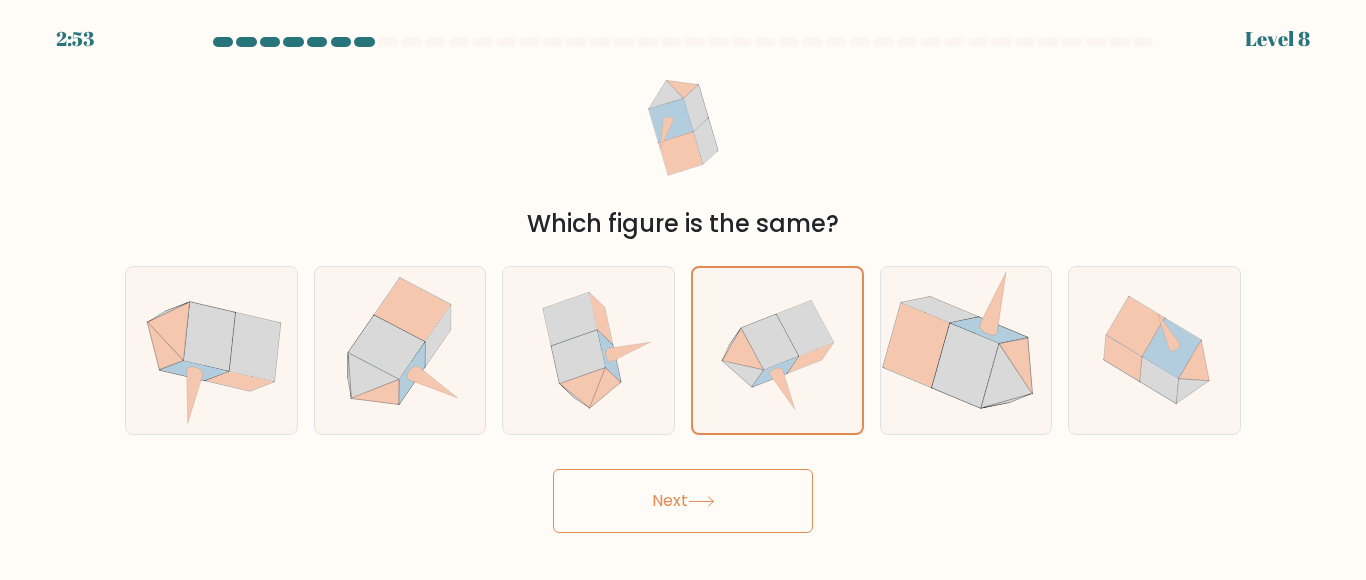 click on "Next" at bounding box center (683, 501) 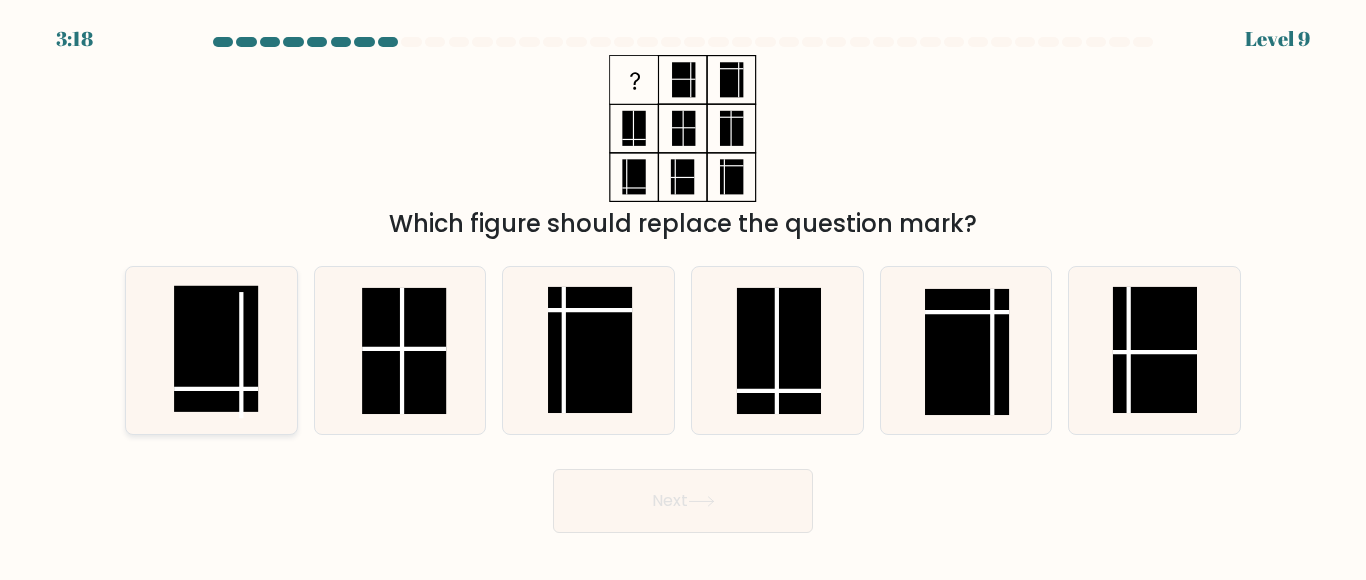 click 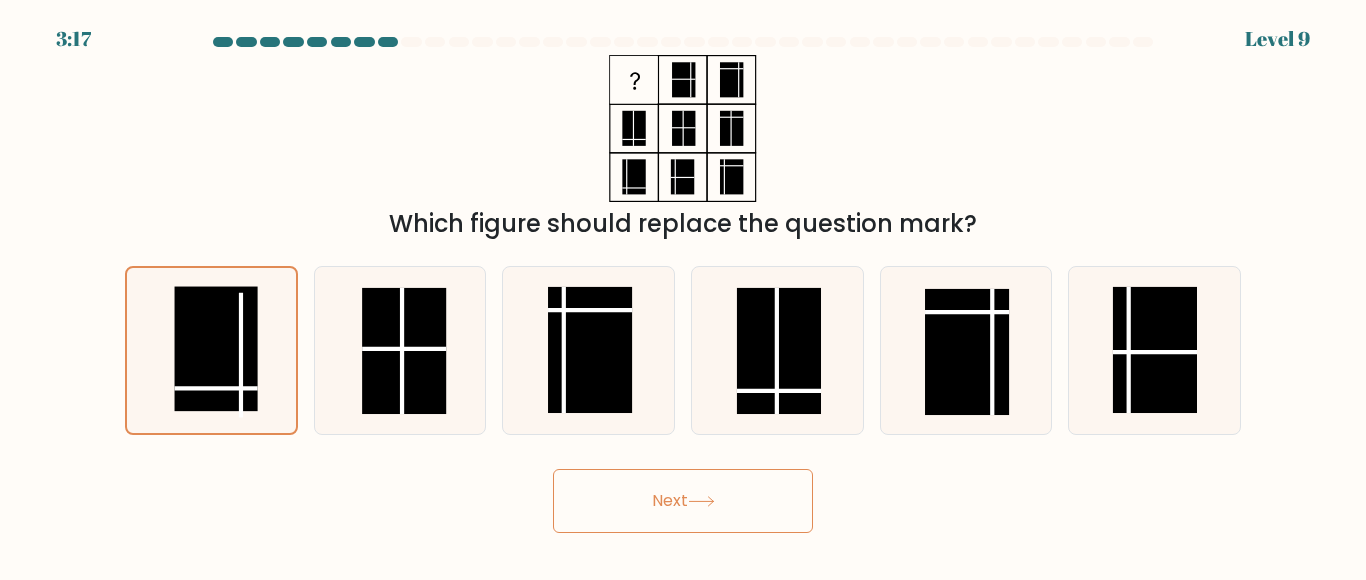 click 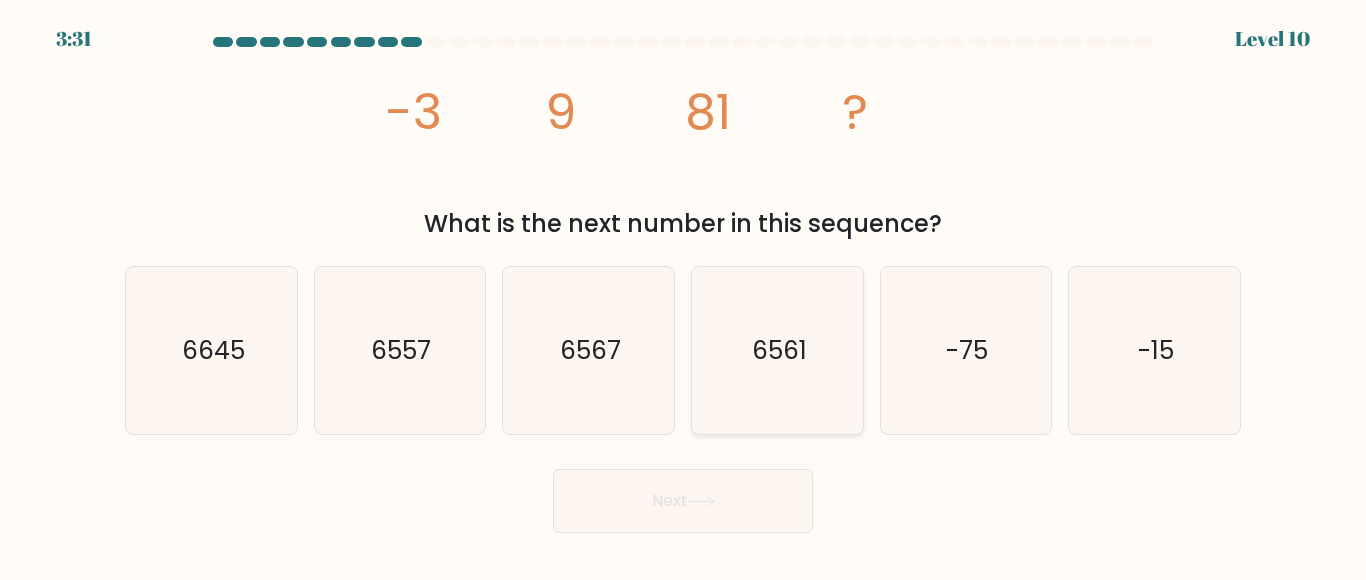 click on "6561" 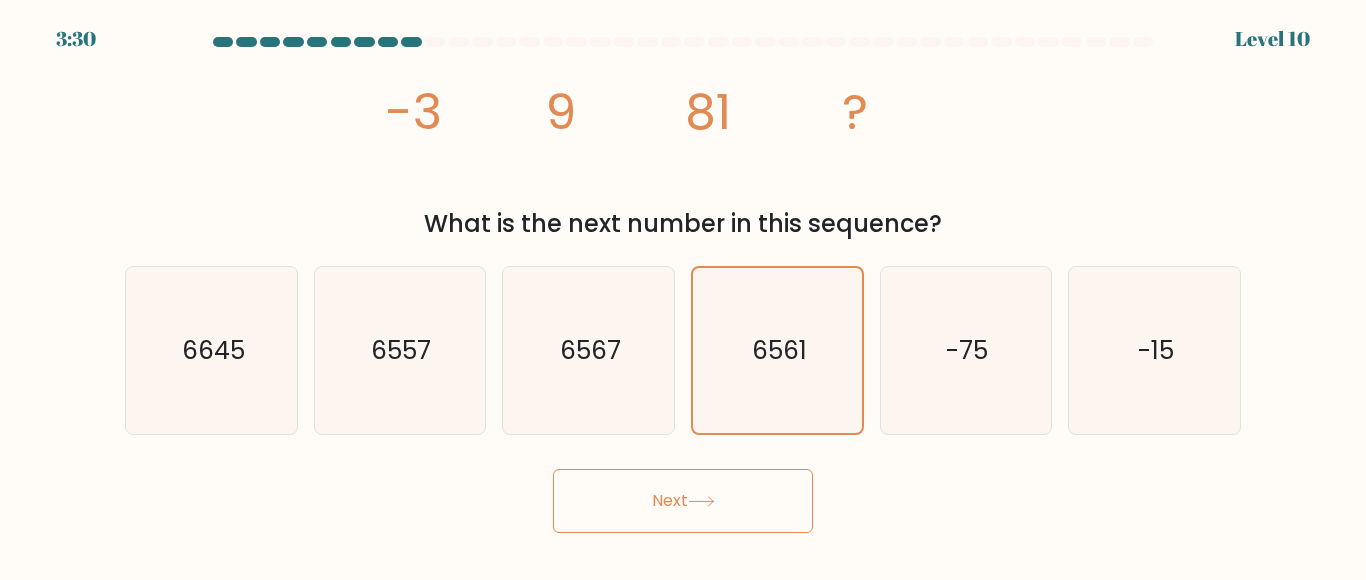 click on "Next" at bounding box center [683, 501] 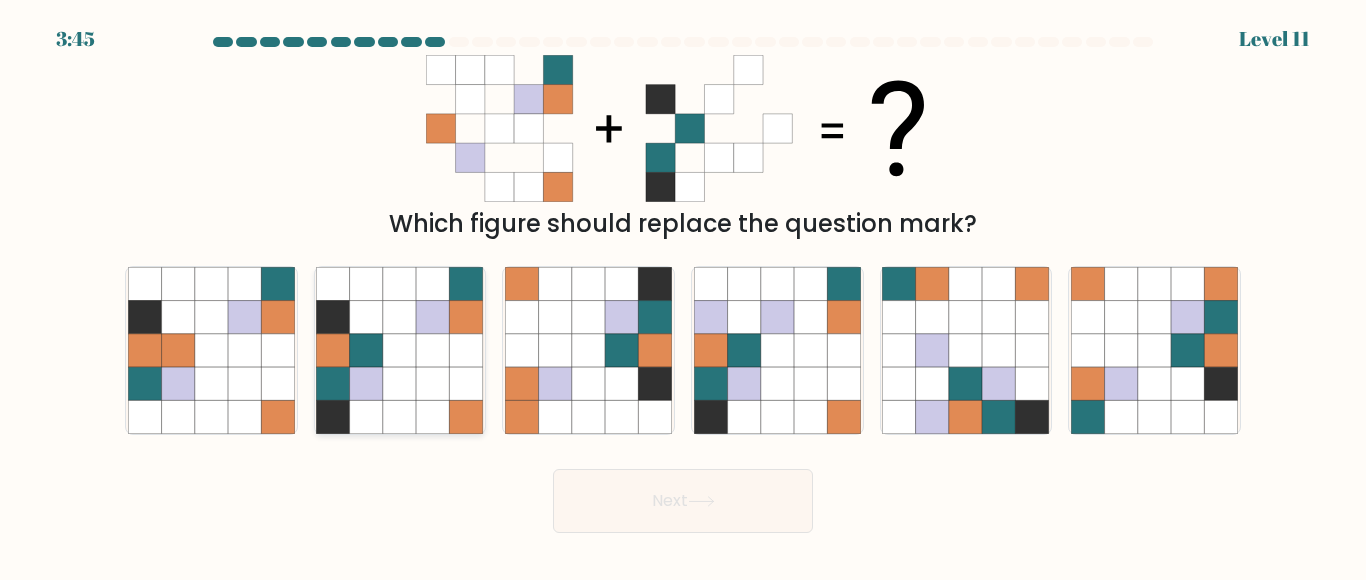 click 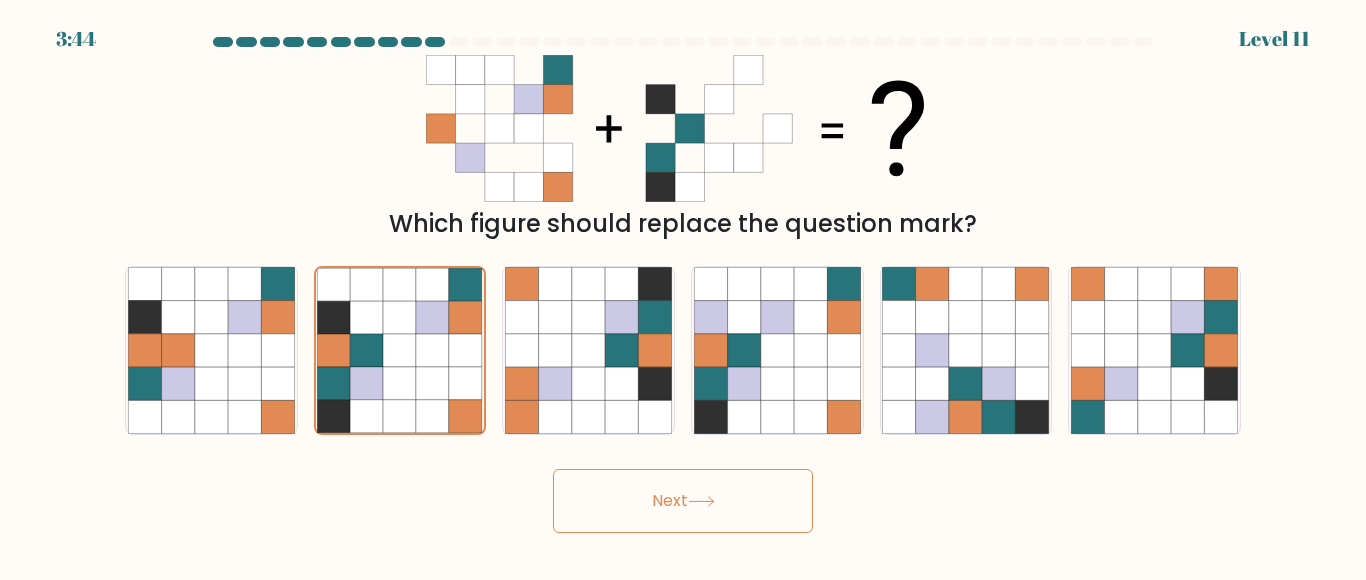 click on "Next" at bounding box center (683, 501) 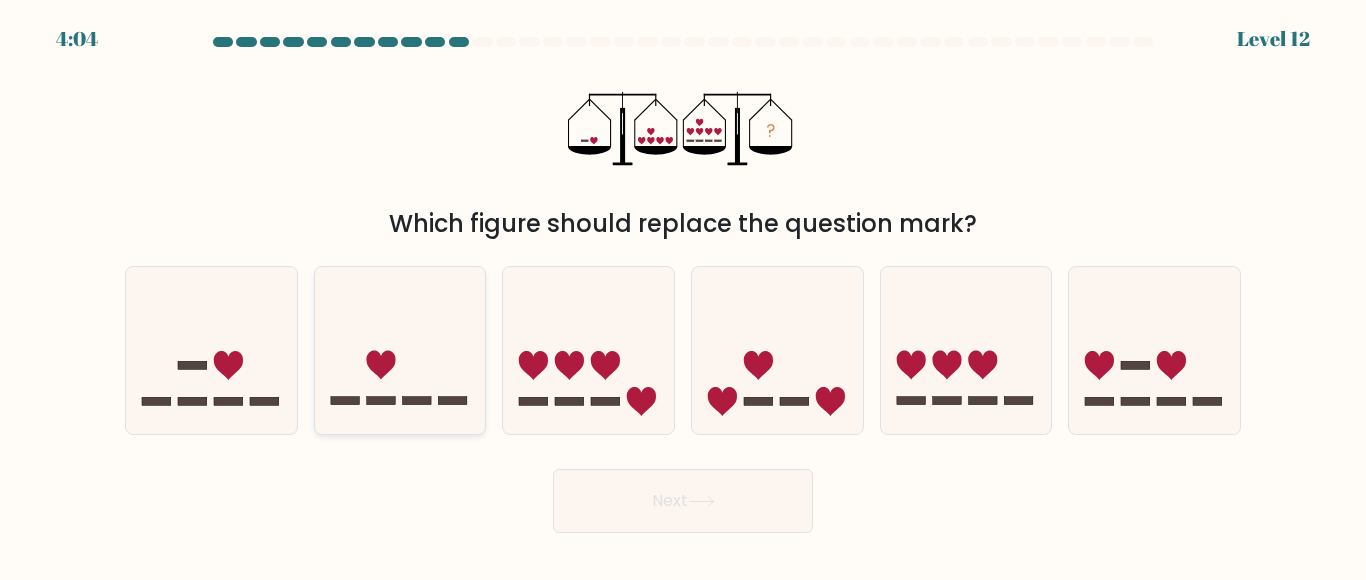 click 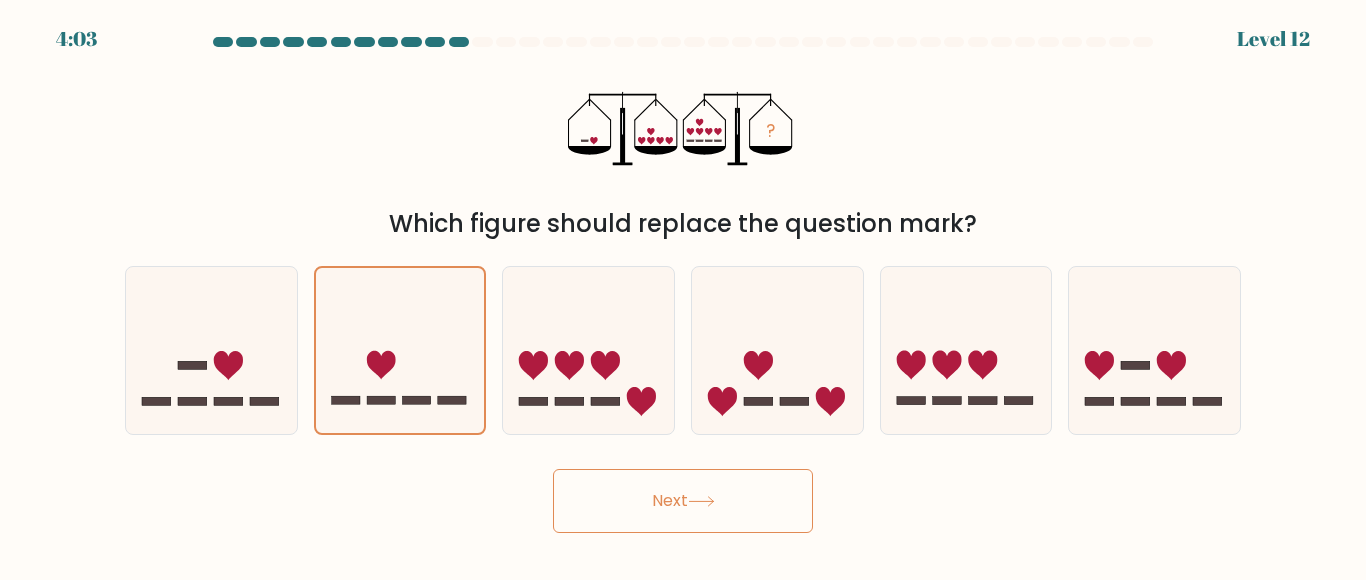 click on "Next" at bounding box center (683, 501) 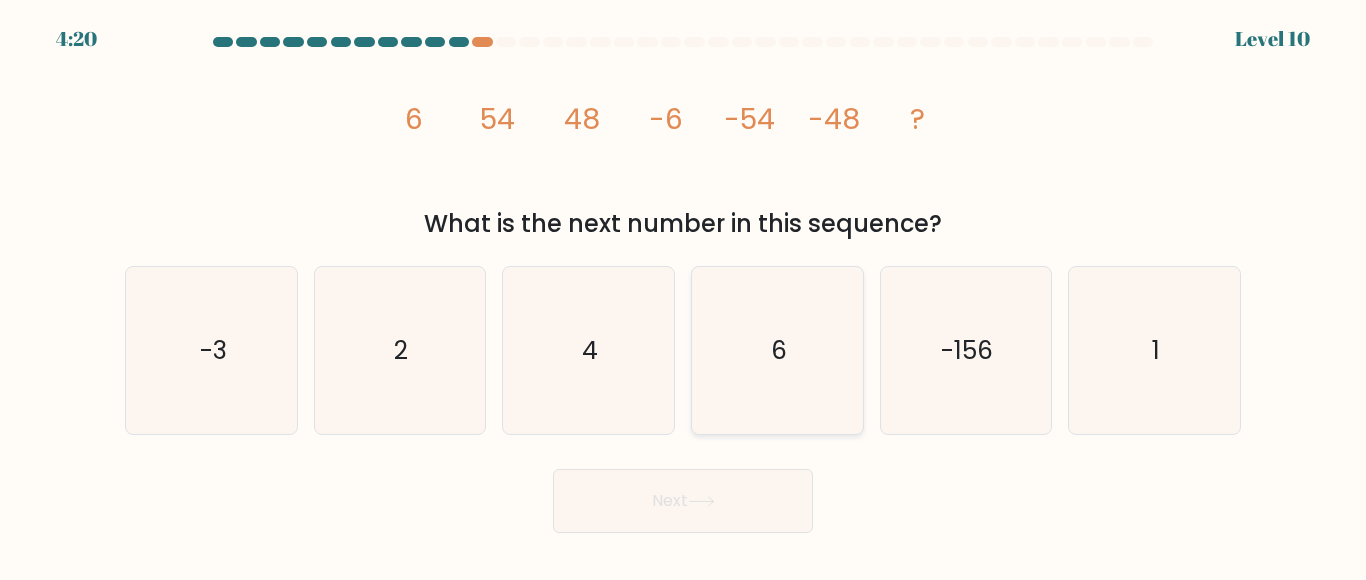 click on "6" 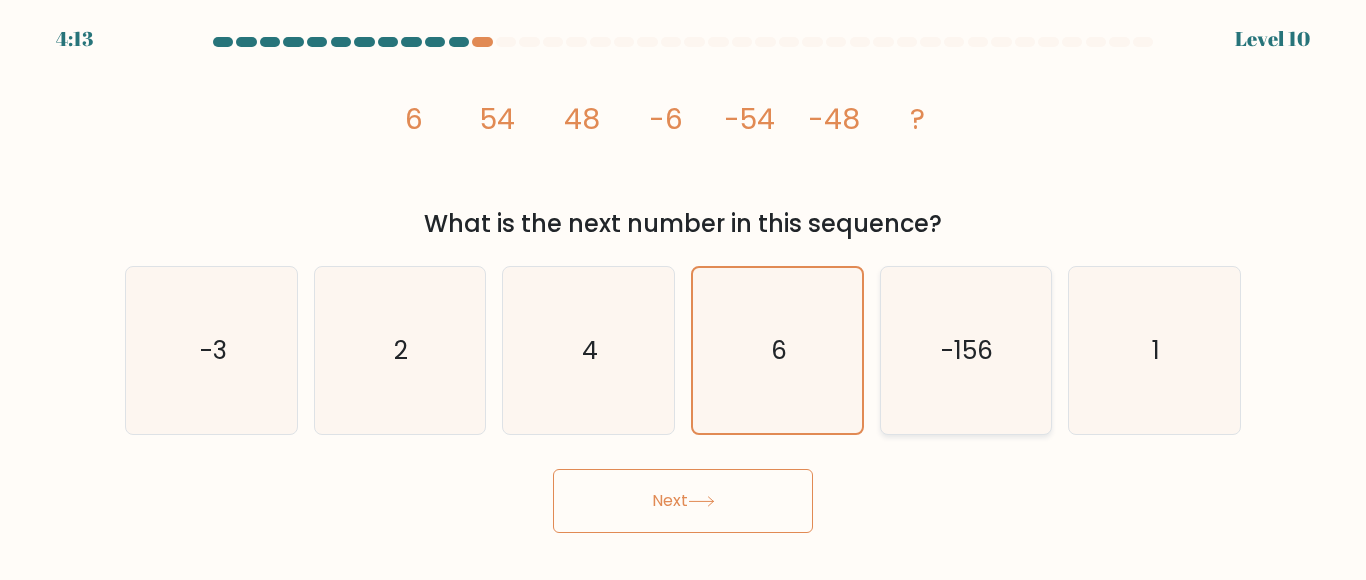 click on "-156" 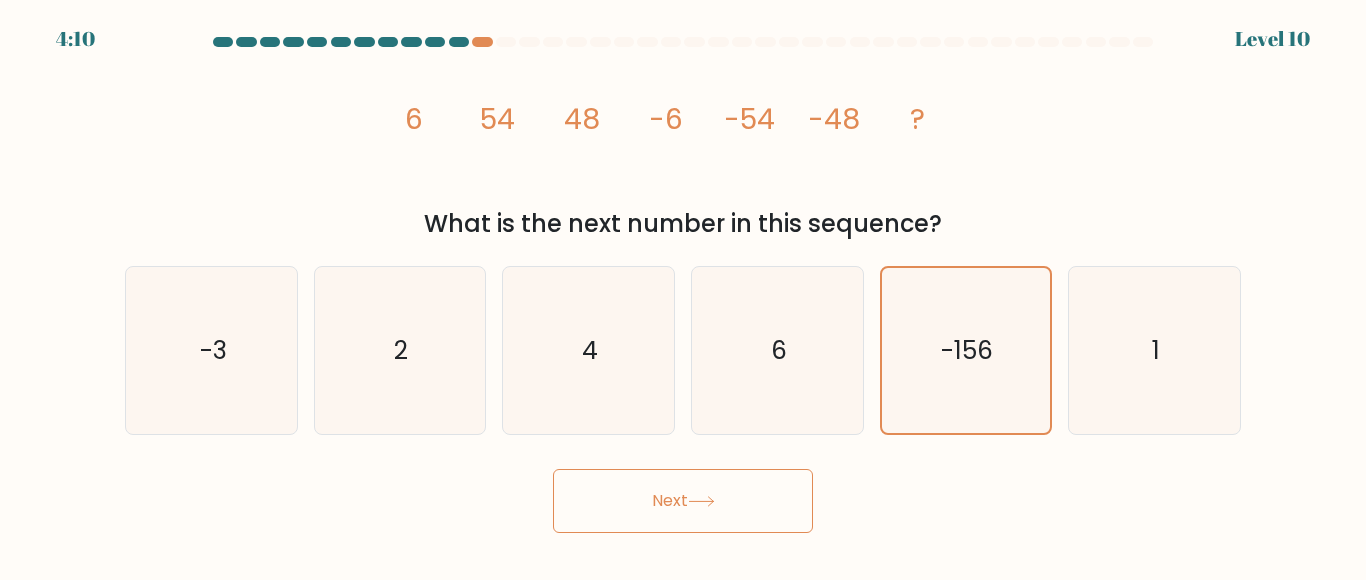 click on "Next" at bounding box center (683, 501) 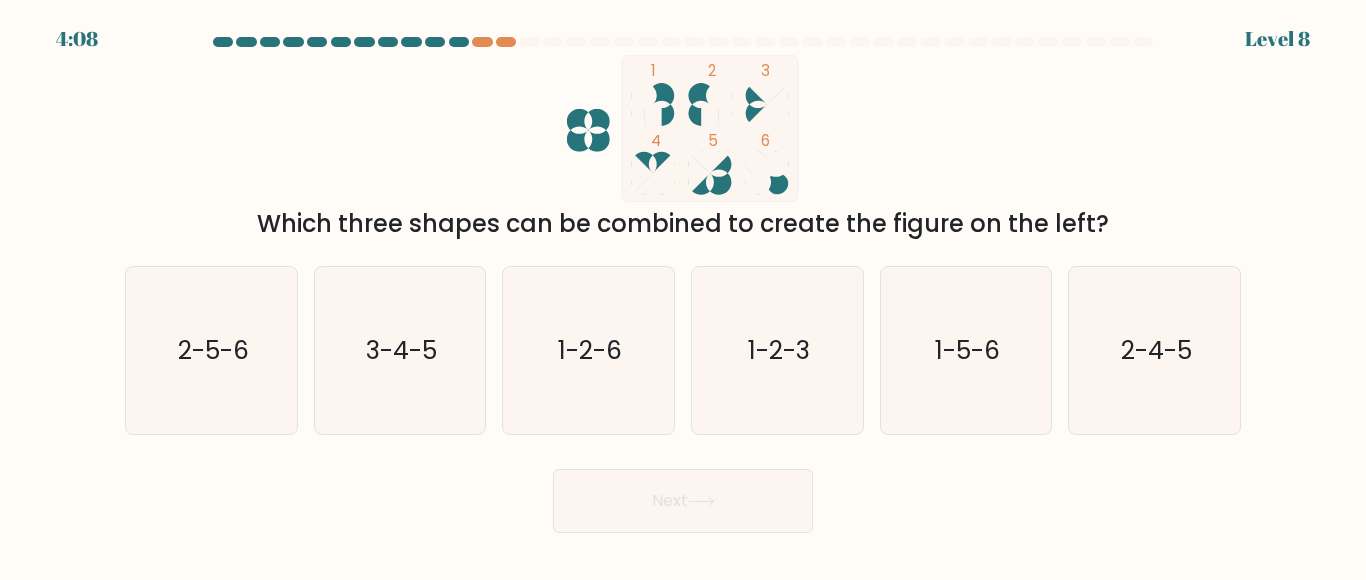 click on "Next" at bounding box center (683, 501) 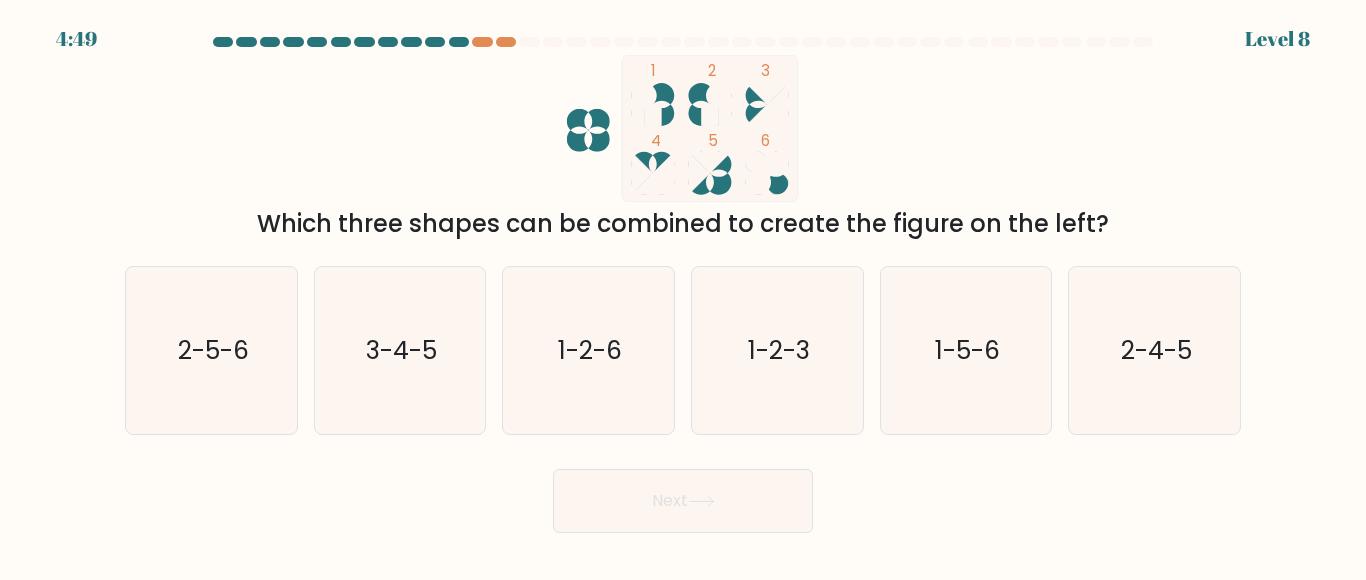 click 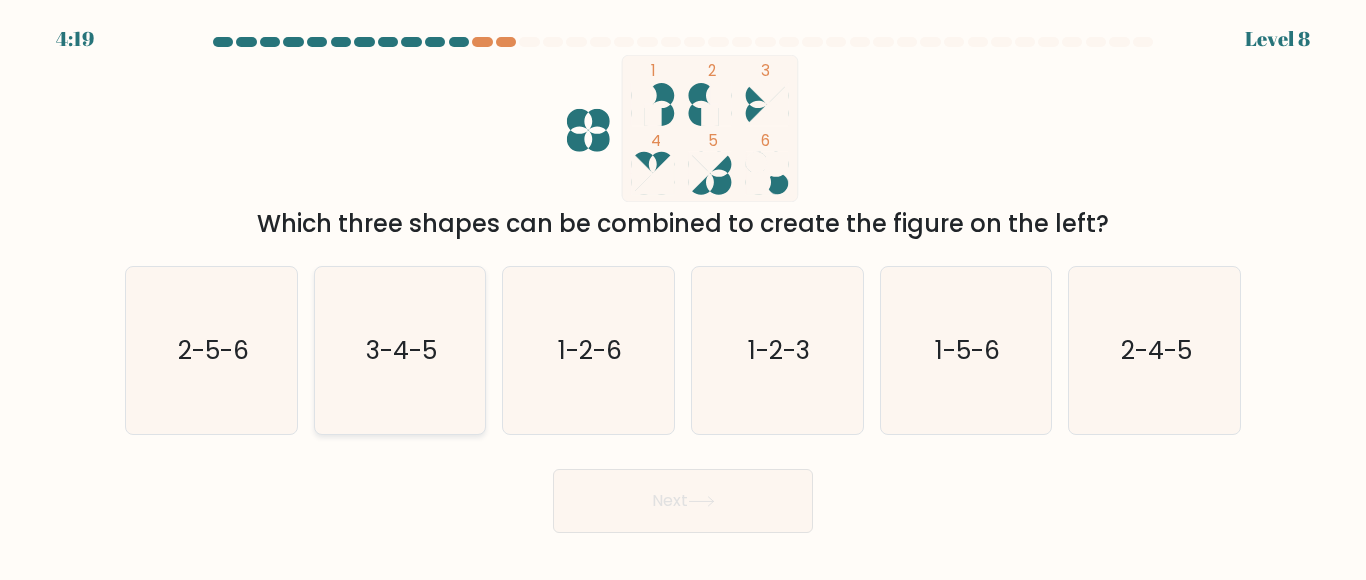 click on "3-4-5" 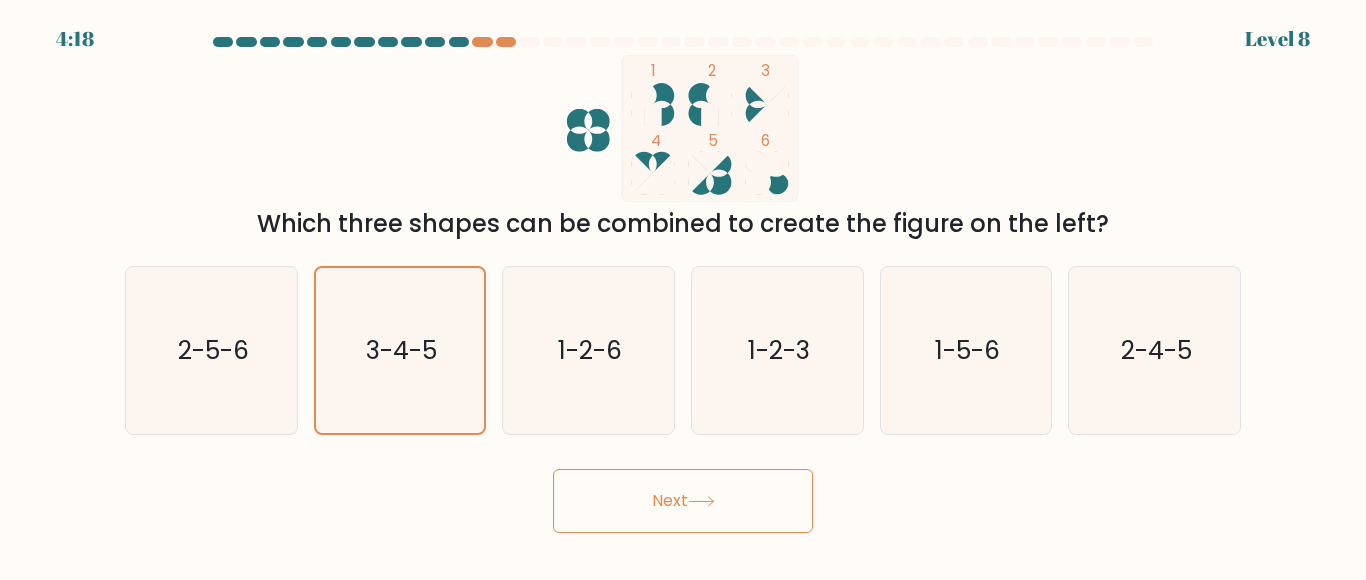 click on "Next" at bounding box center [683, 501] 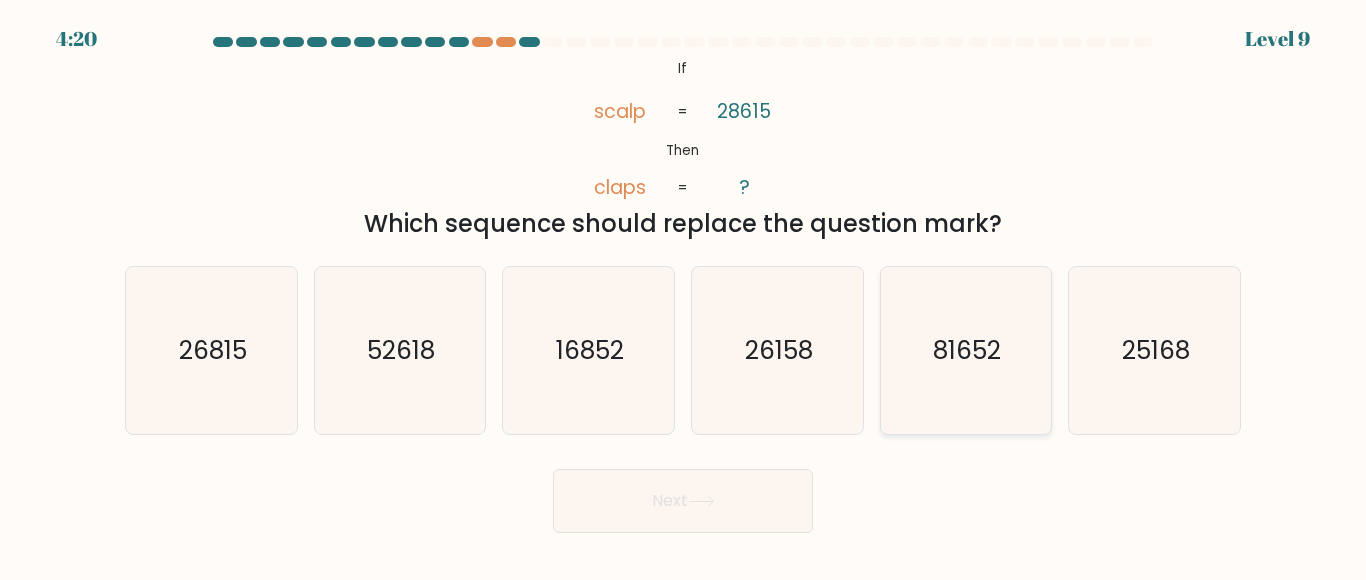 click on "81652" 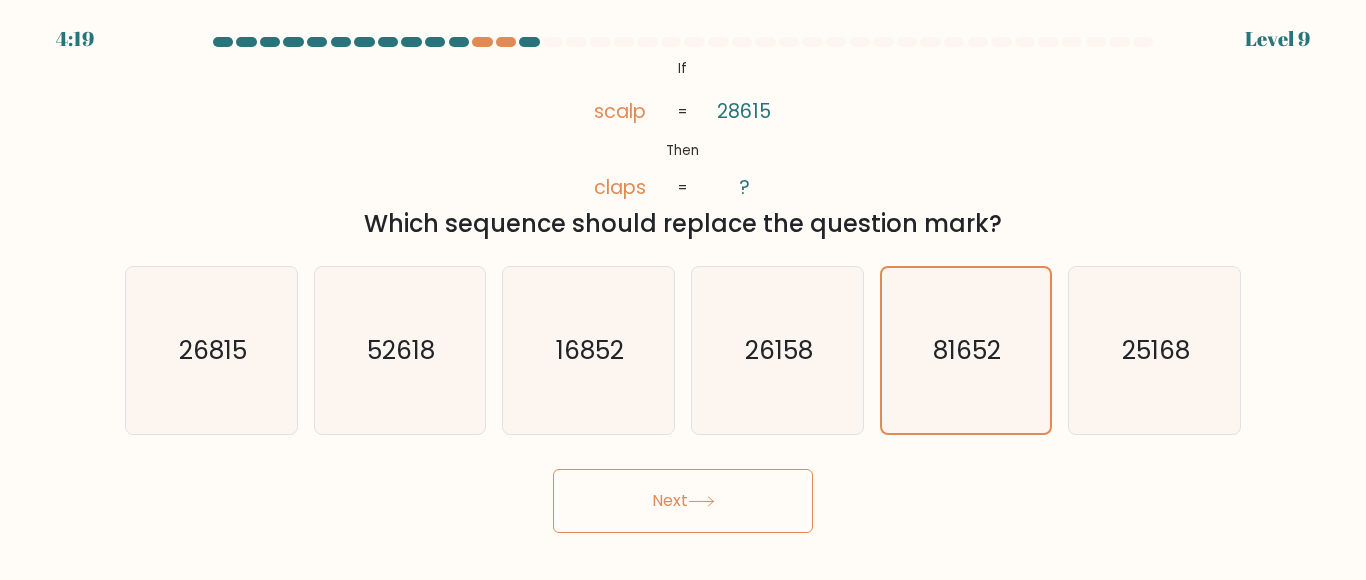 click on "Next" at bounding box center [683, 501] 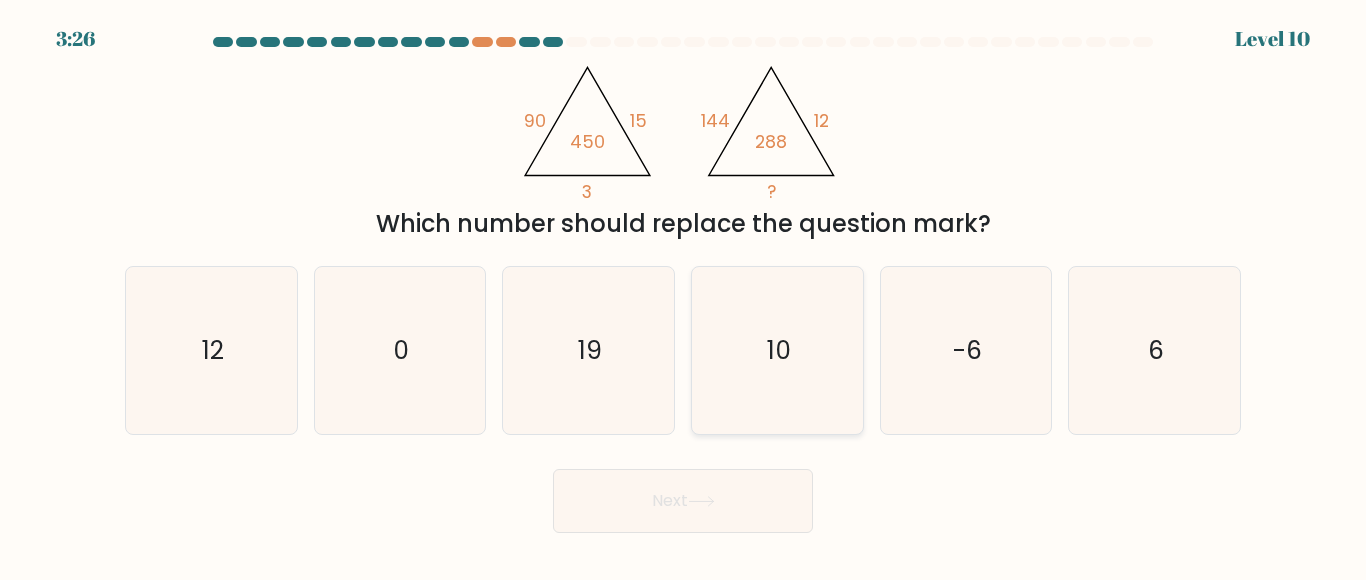 click on "10" 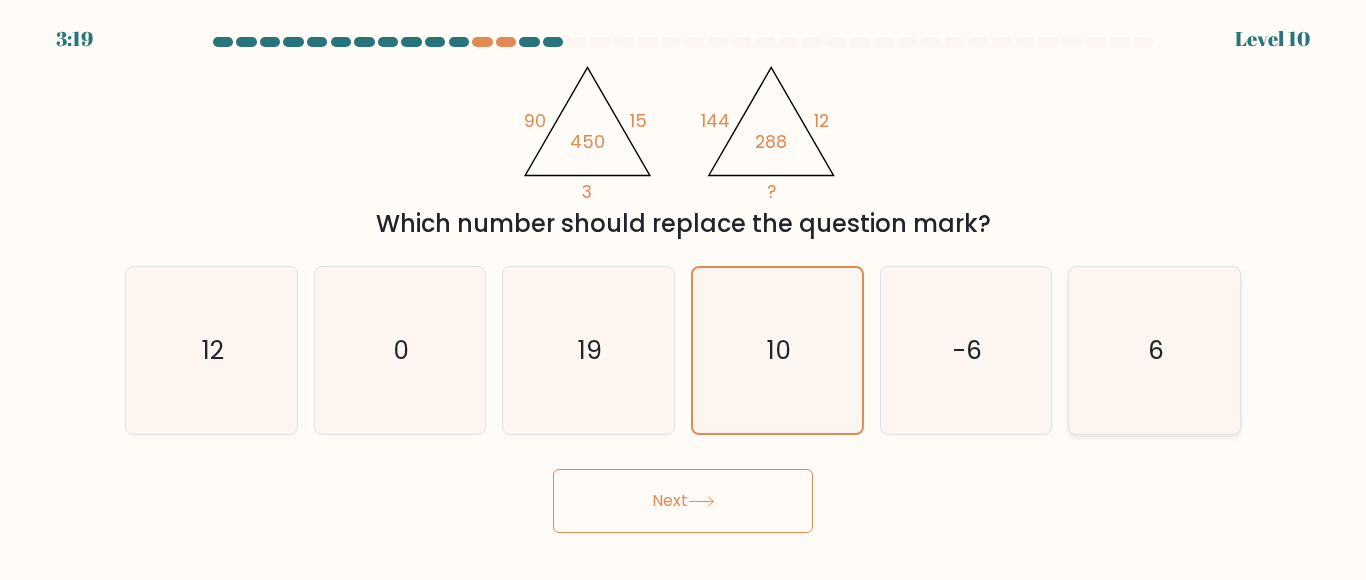 click on "6" 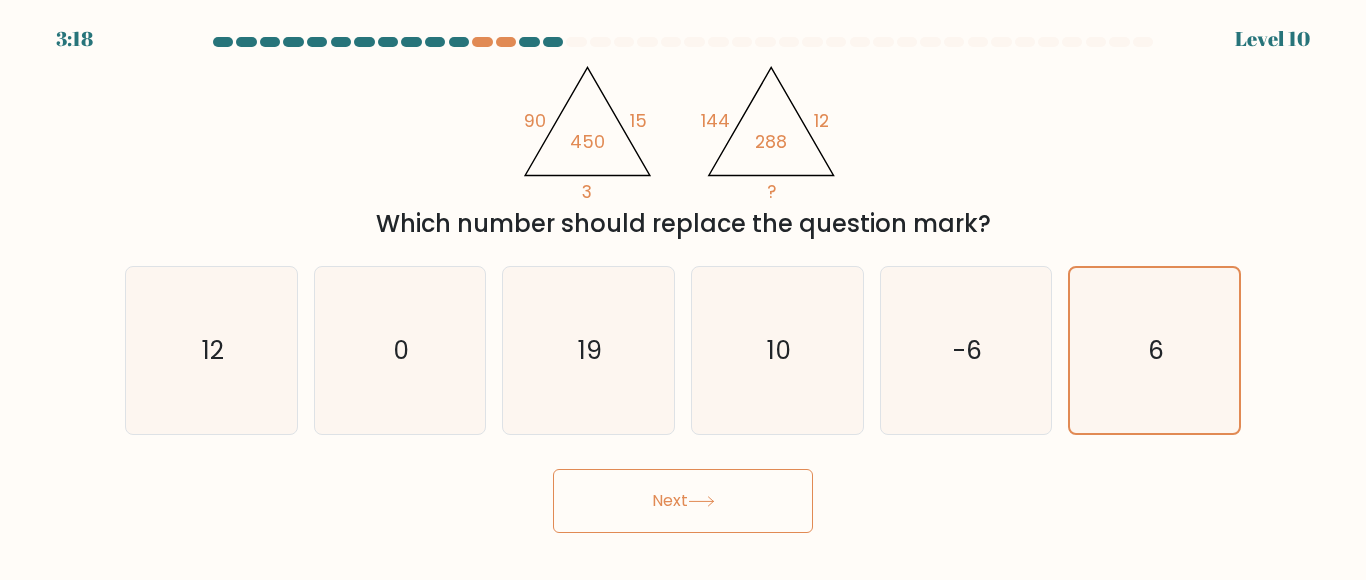 click on "Next" at bounding box center (683, 501) 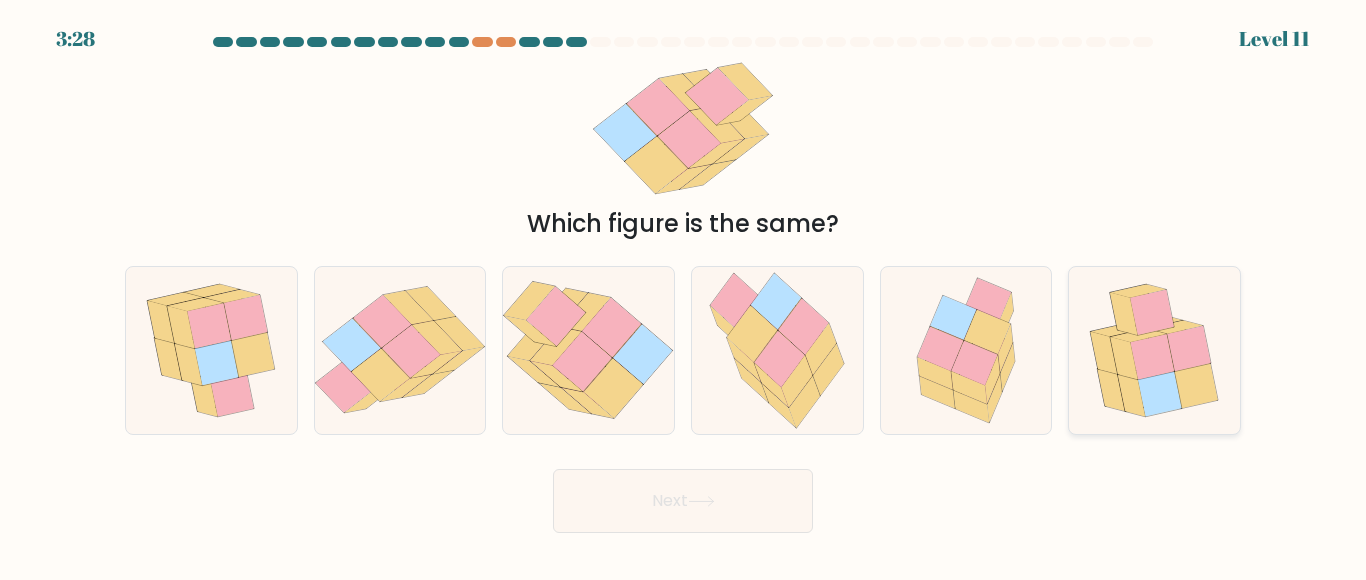 click 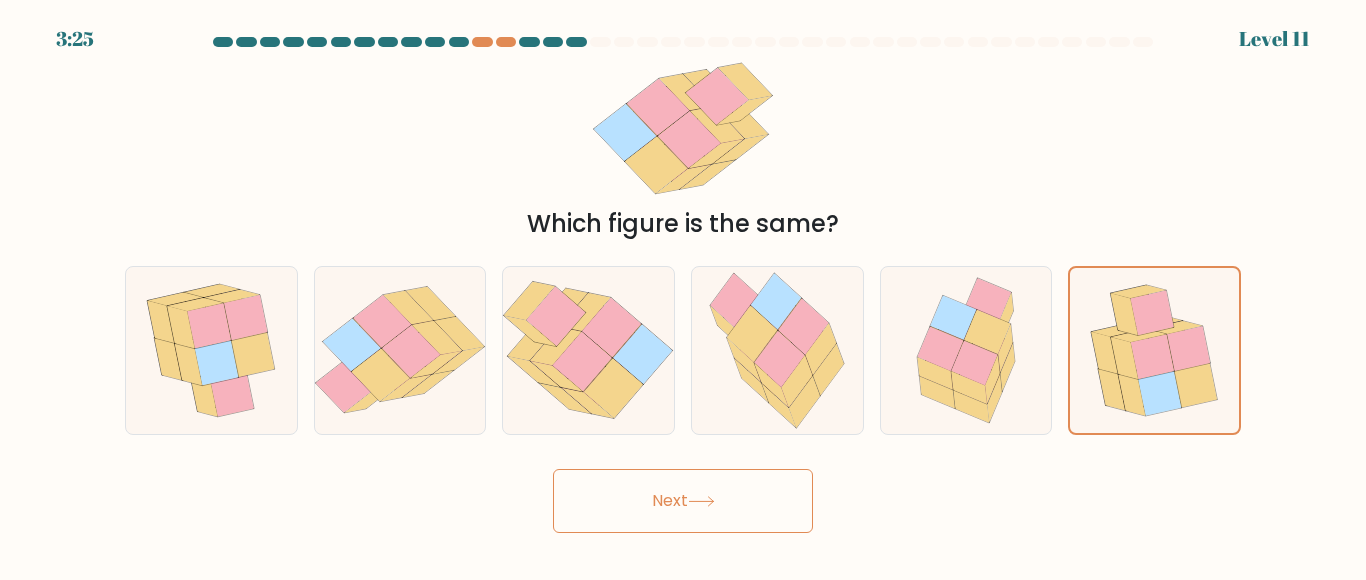 click on "Next" at bounding box center [683, 501] 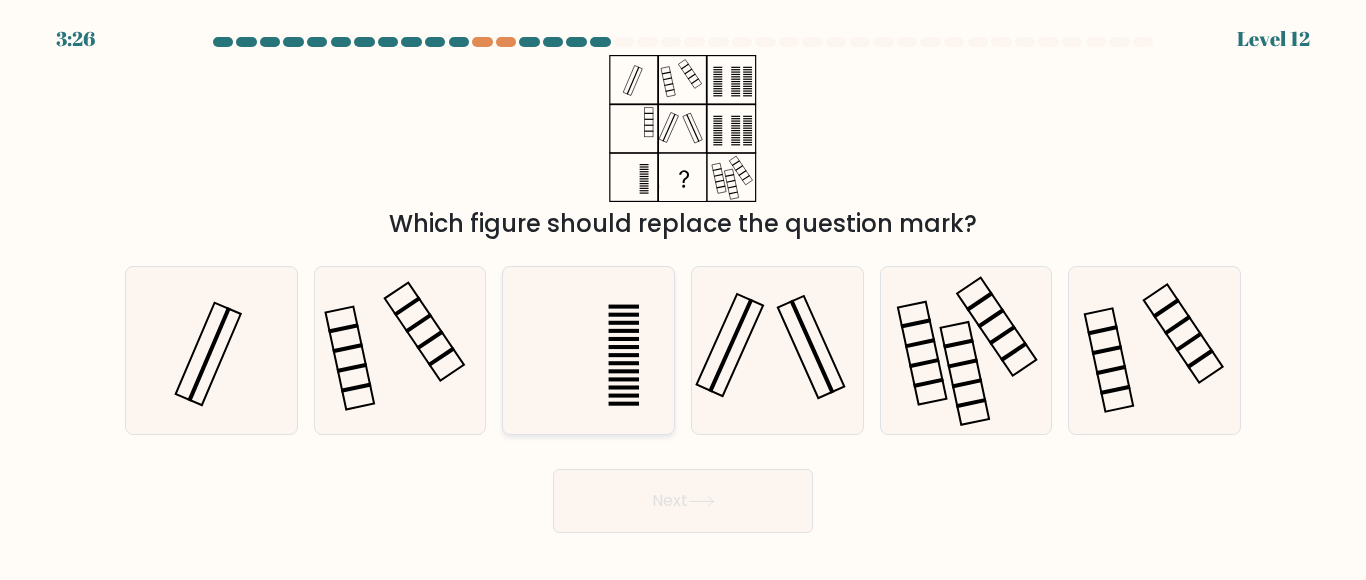 click 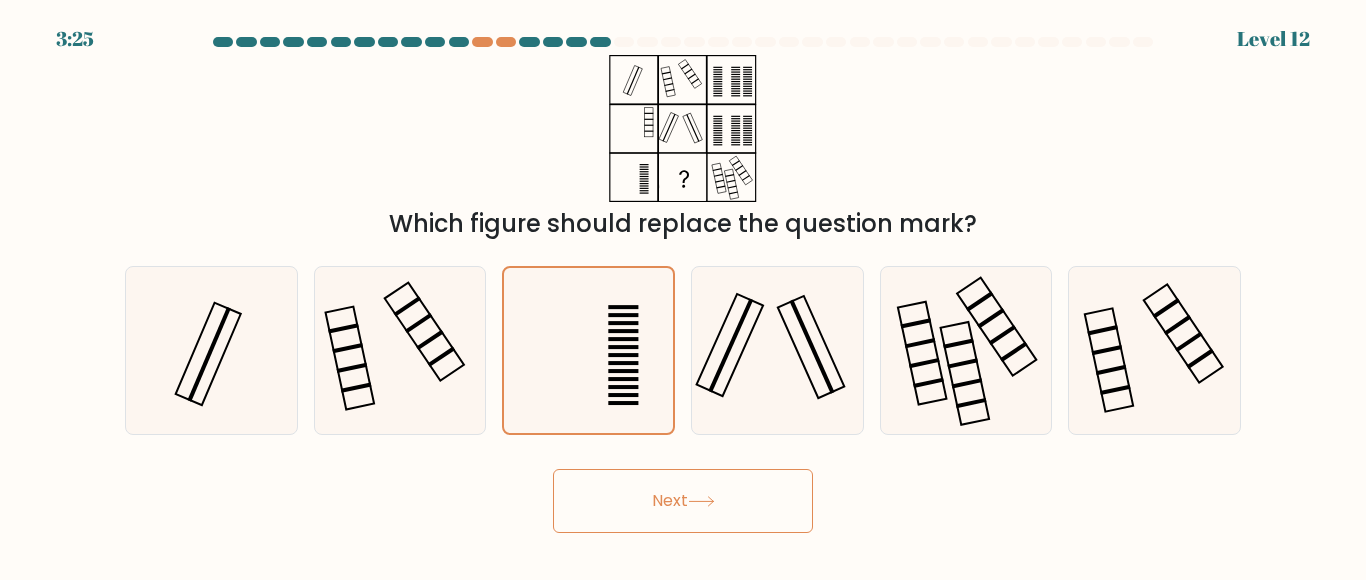 click on "Next" at bounding box center (683, 501) 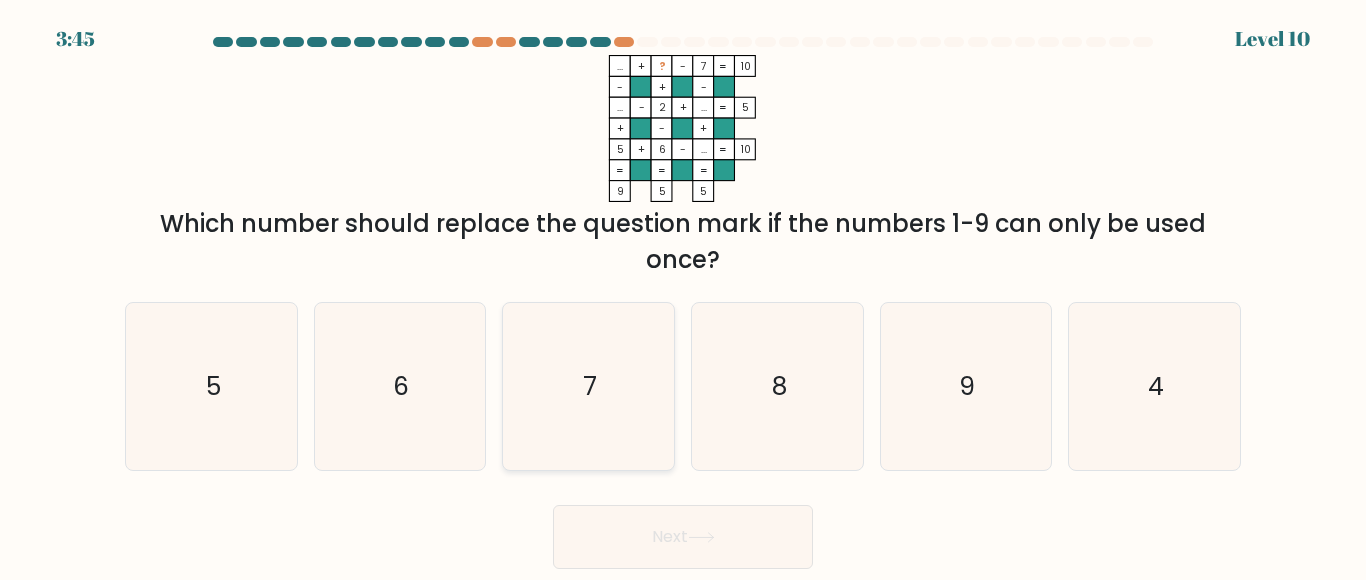 click on "7" 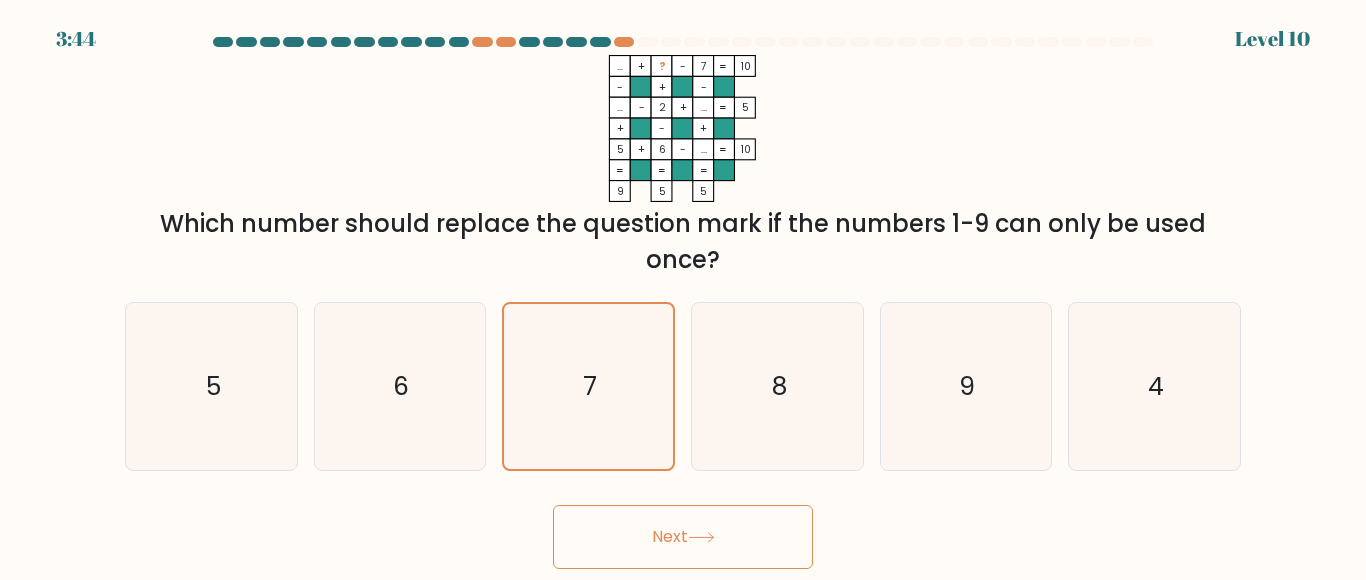 click on "Next" at bounding box center [683, 537] 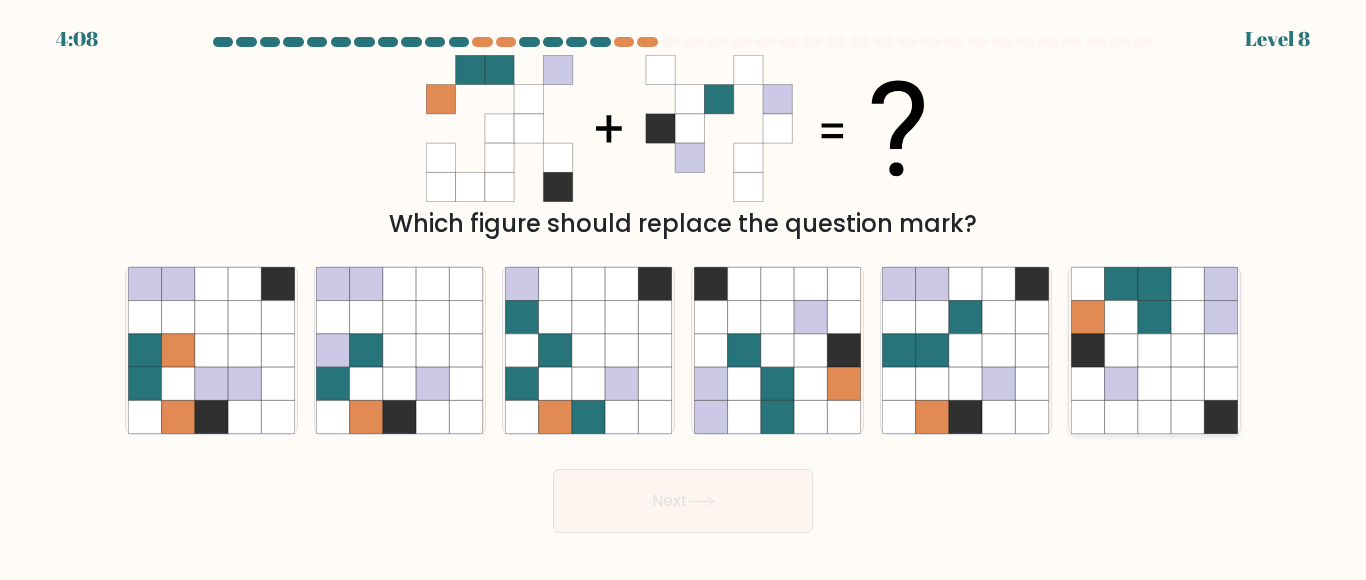 click 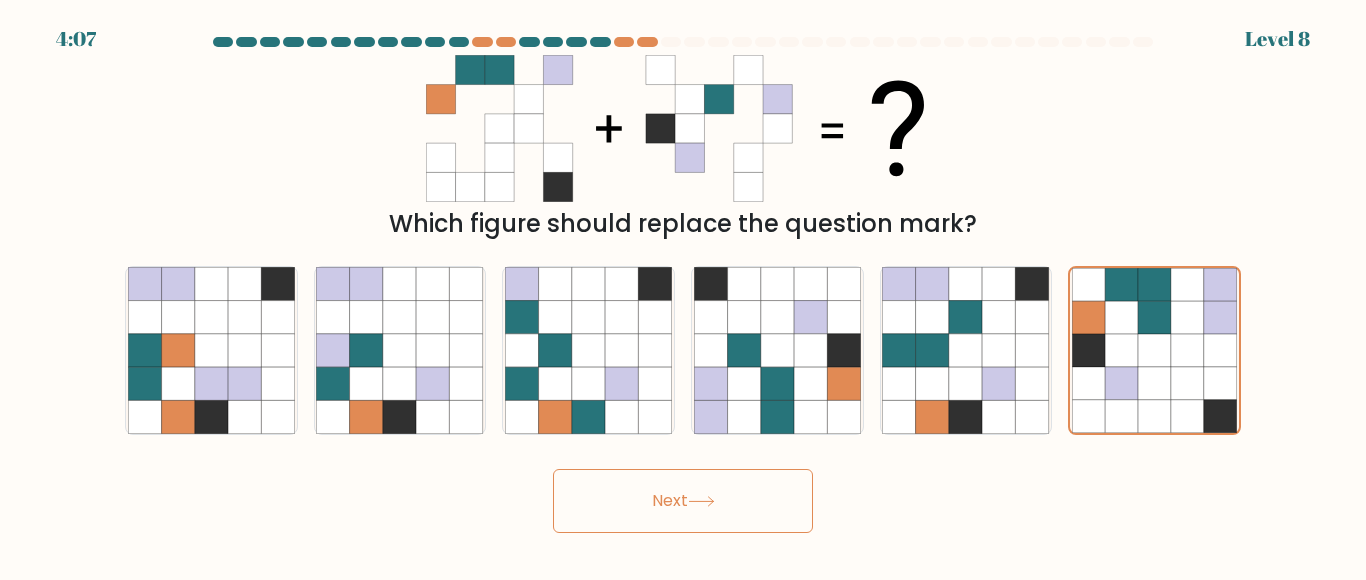 click on "Next" at bounding box center (683, 501) 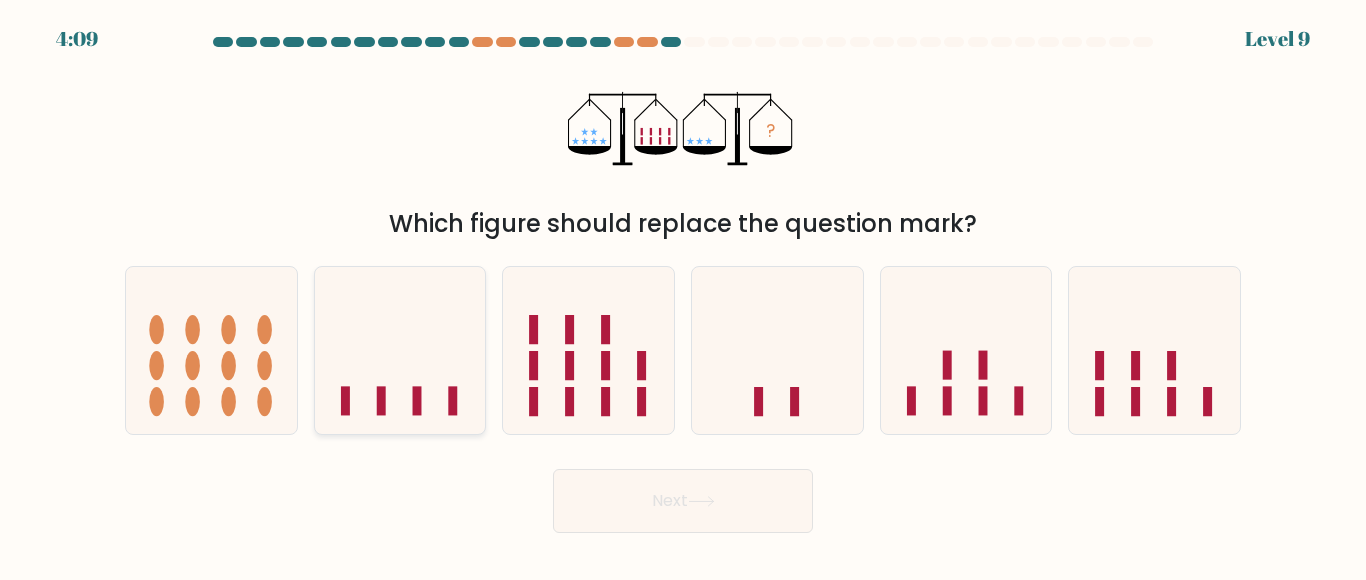 click 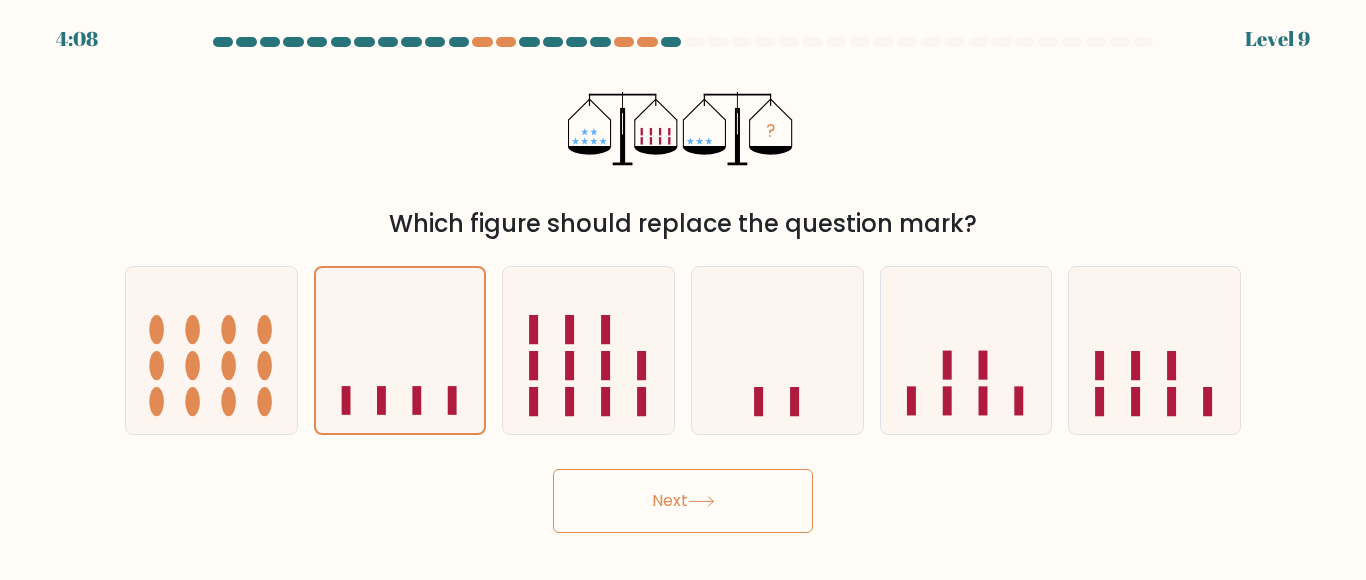 click on "Next" at bounding box center (683, 501) 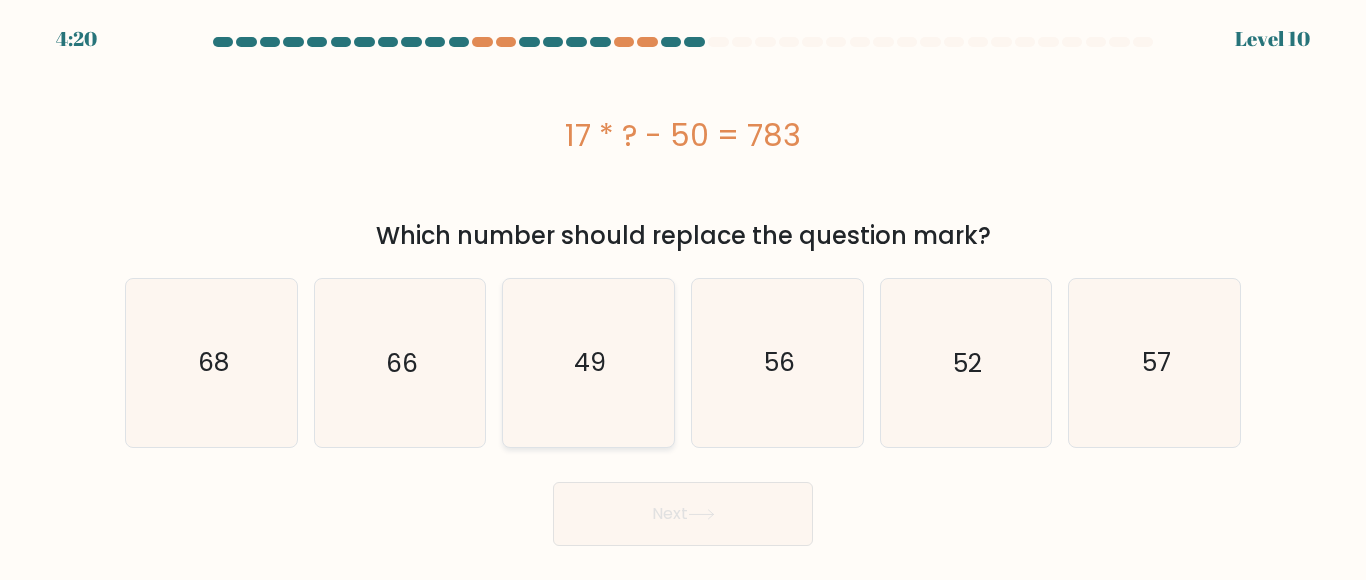 click on "49" 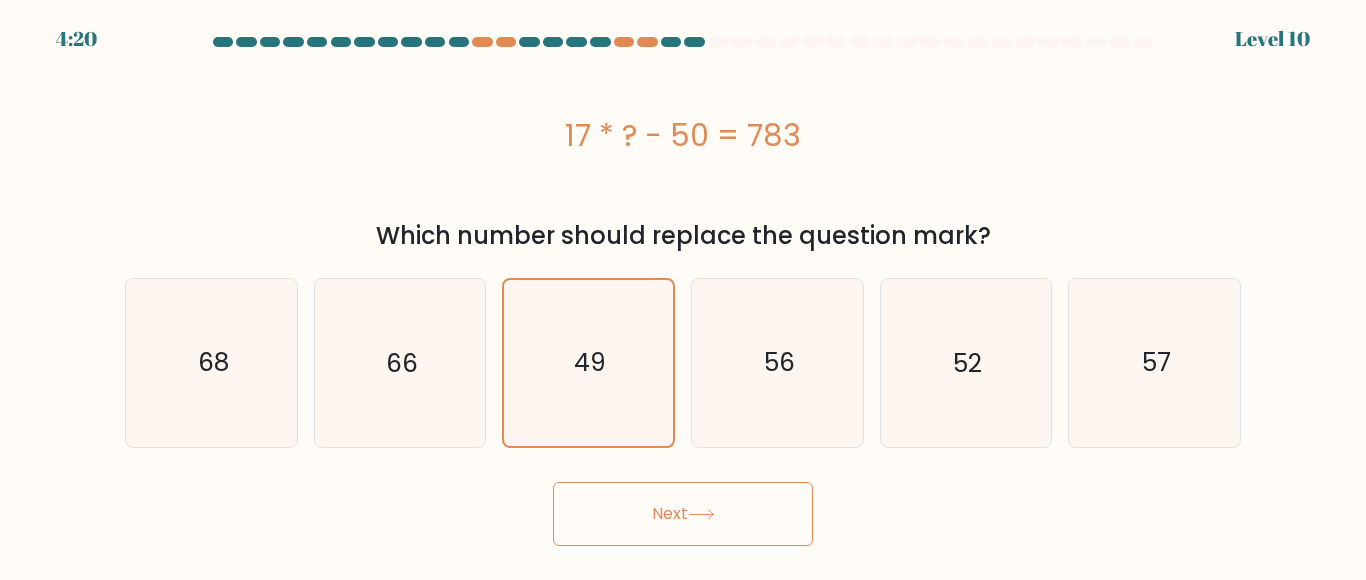 click on "Next" at bounding box center (683, 514) 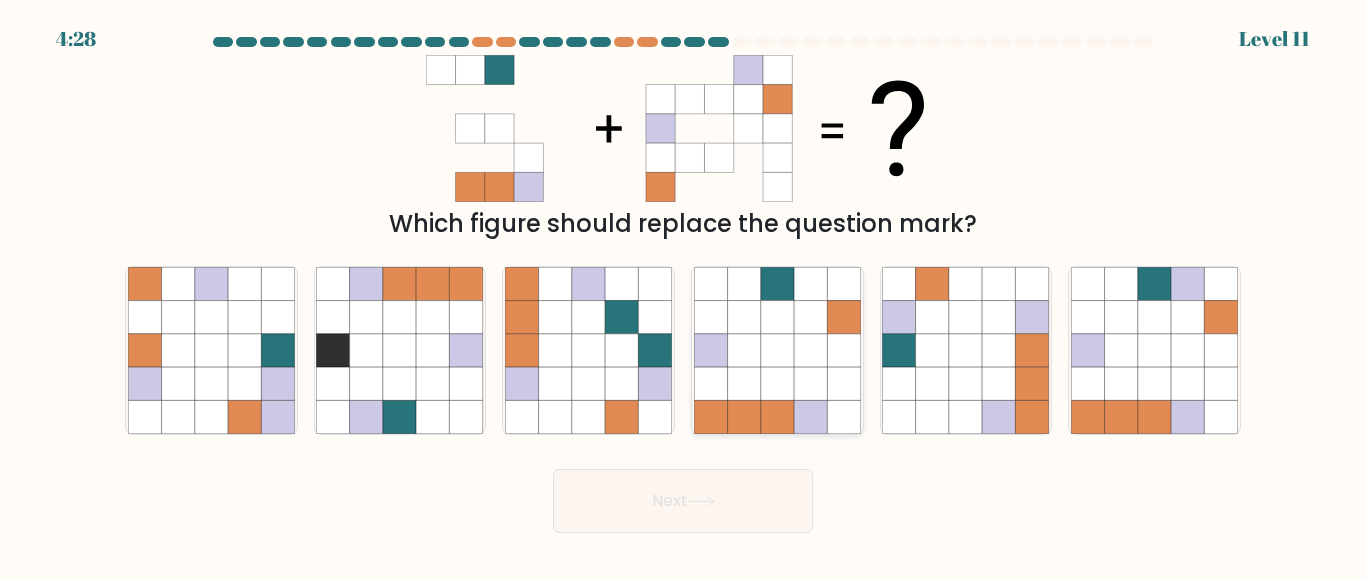 click 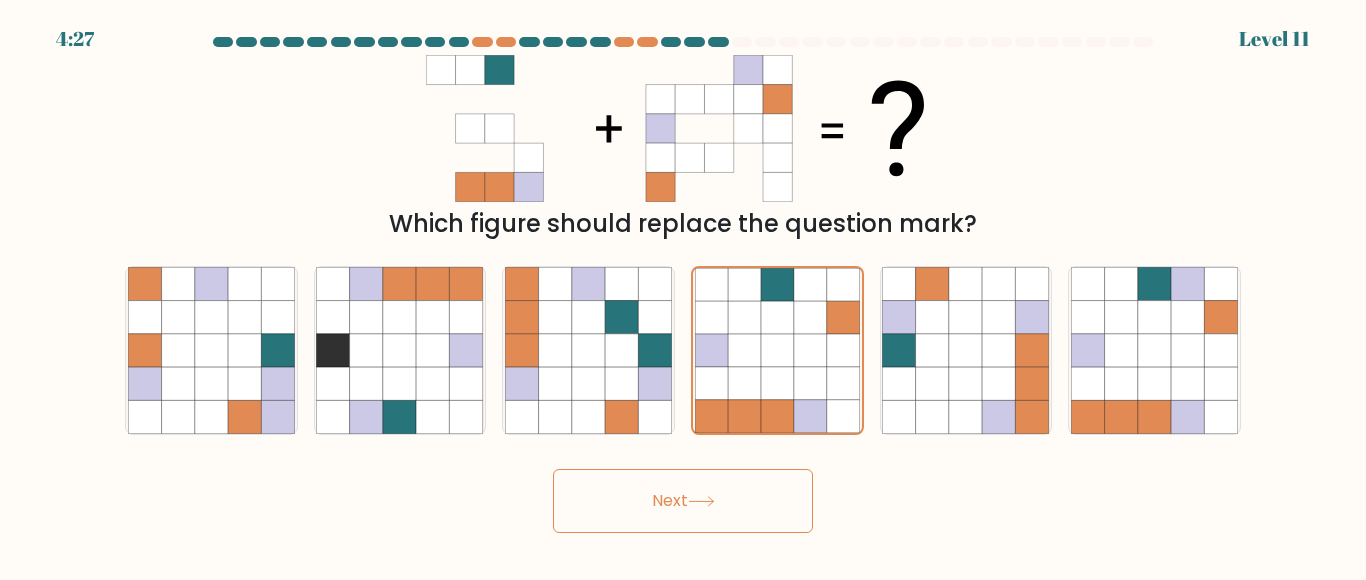 click on "Next" at bounding box center [683, 501] 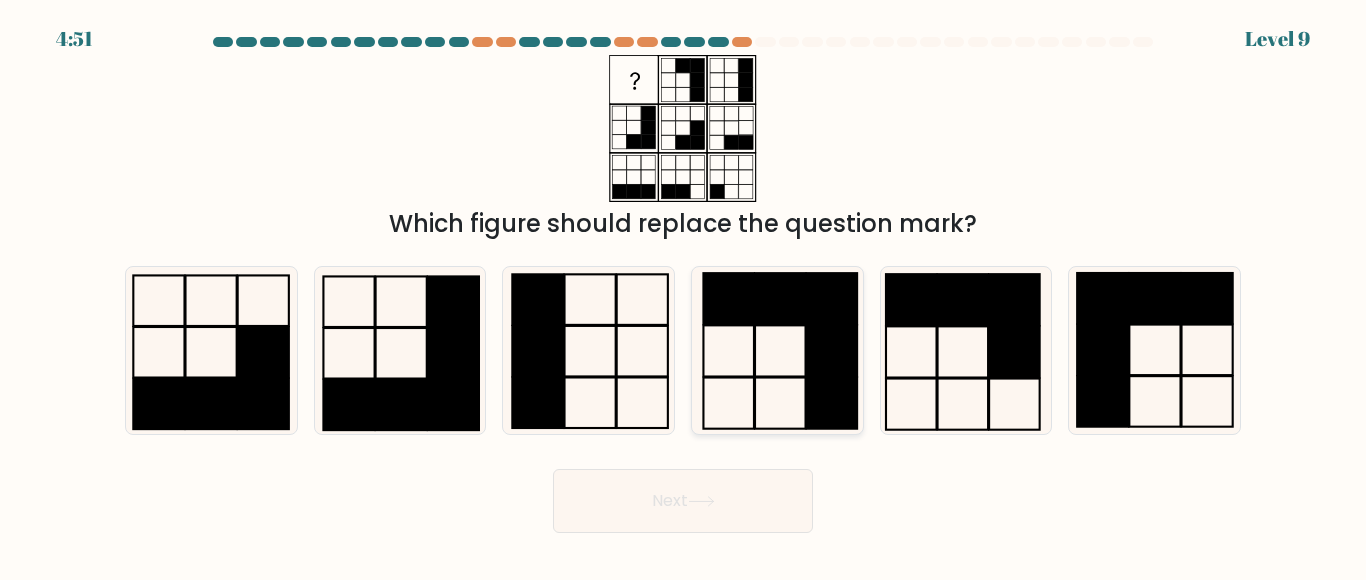 click 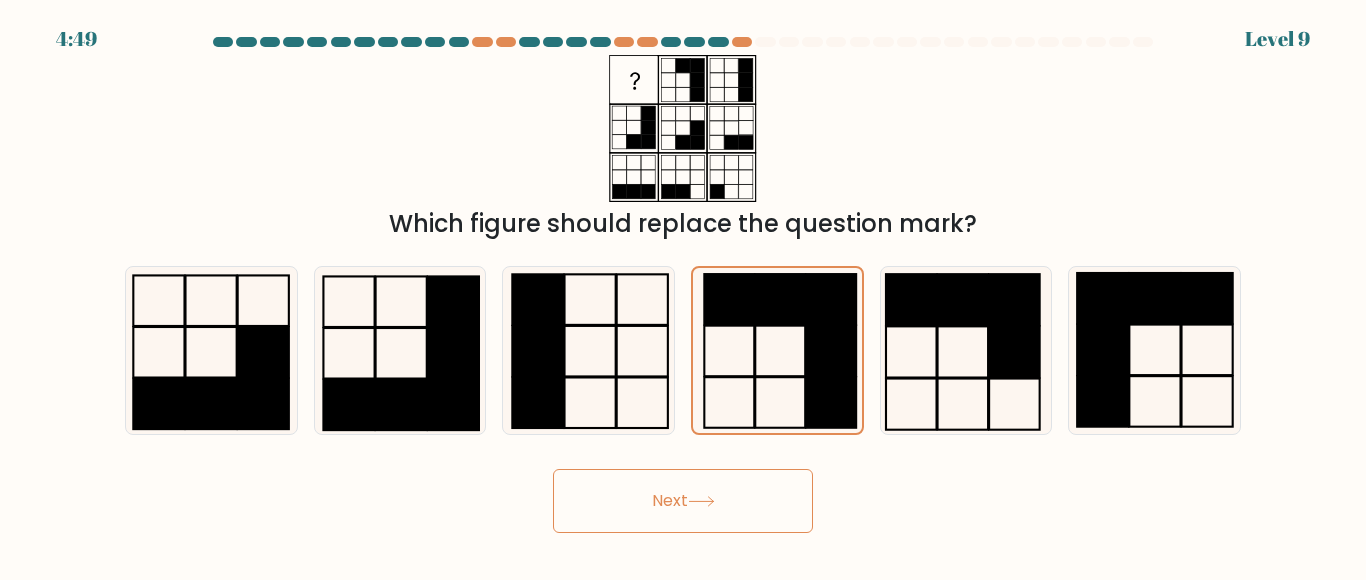 click on "Next" at bounding box center (683, 501) 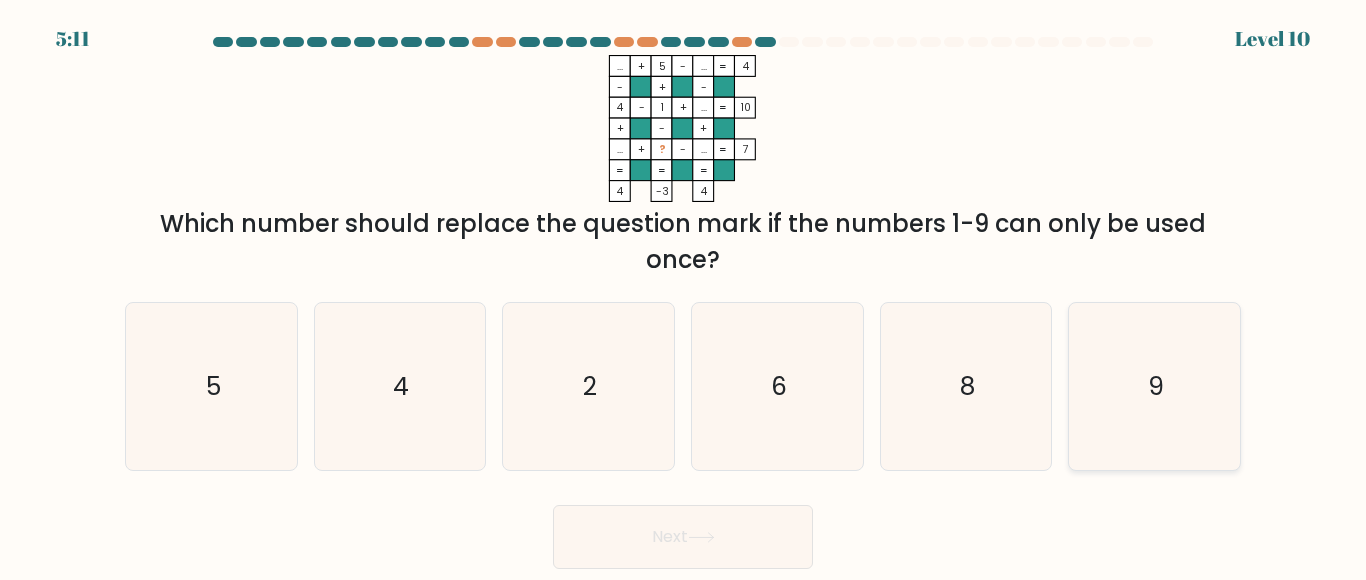 click on "9" 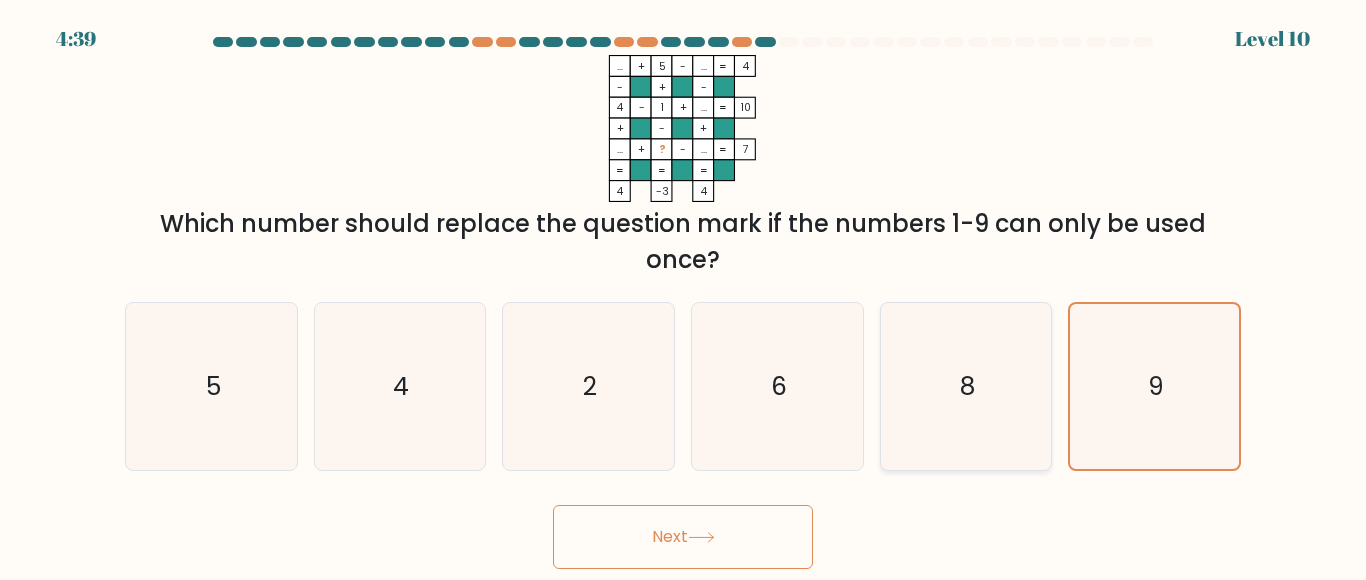 click on "8" 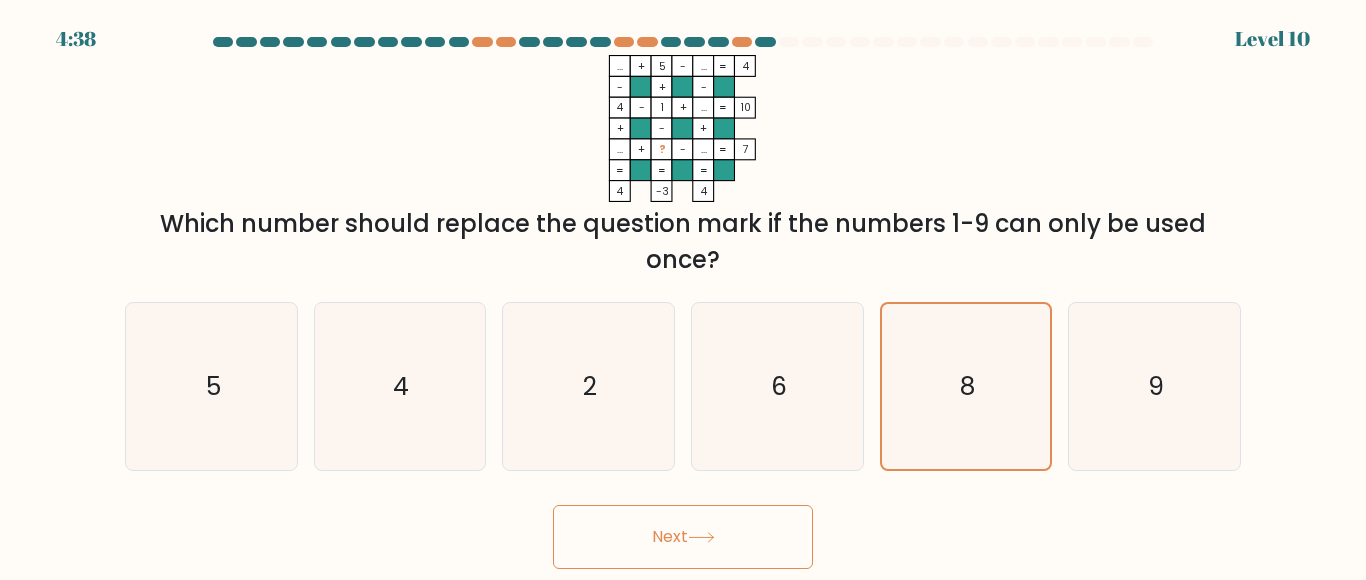 click on "Next" at bounding box center (683, 537) 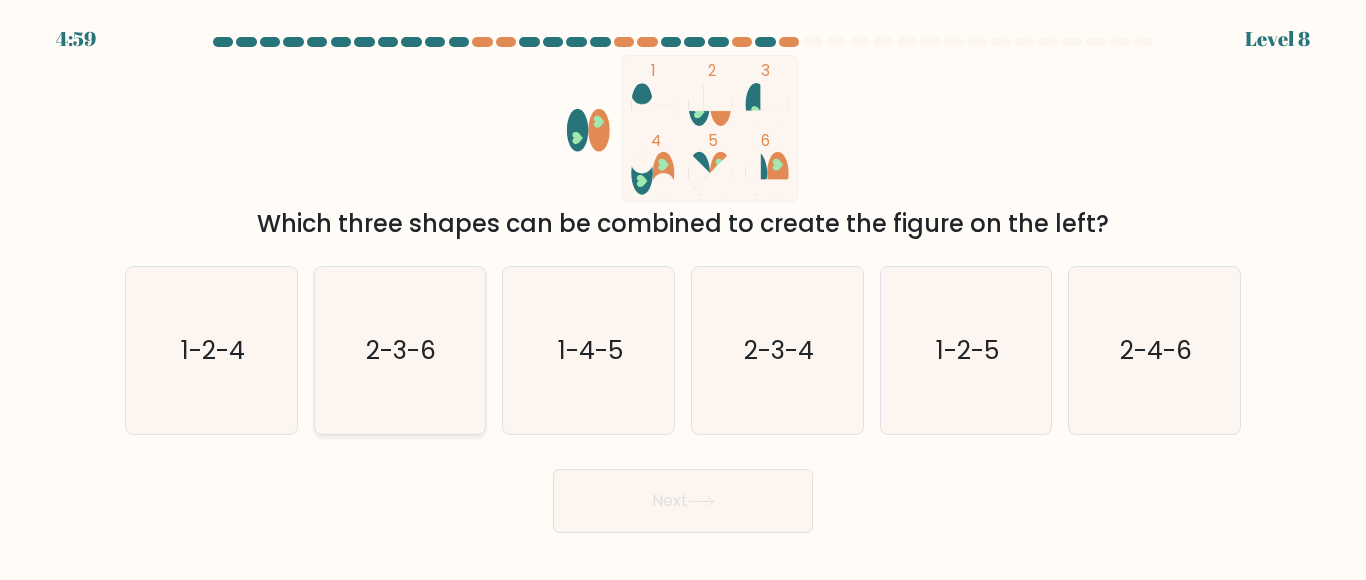 click on "2-3-6" 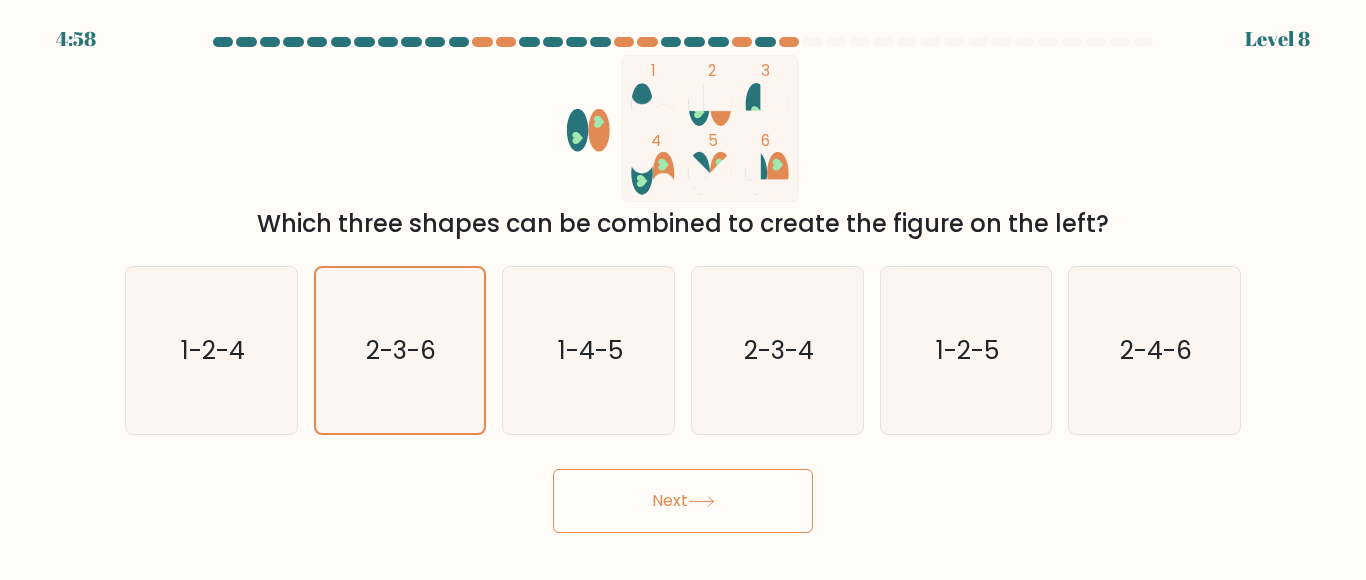 click on "Next" at bounding box center [683, 501] 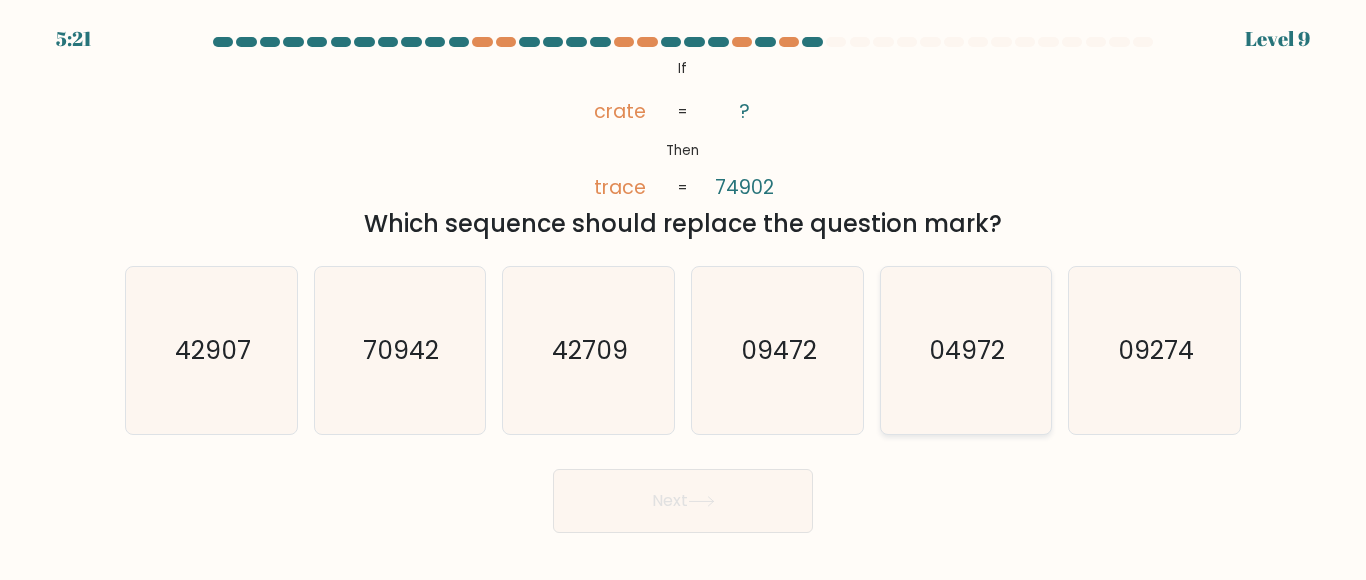 click on "04972" 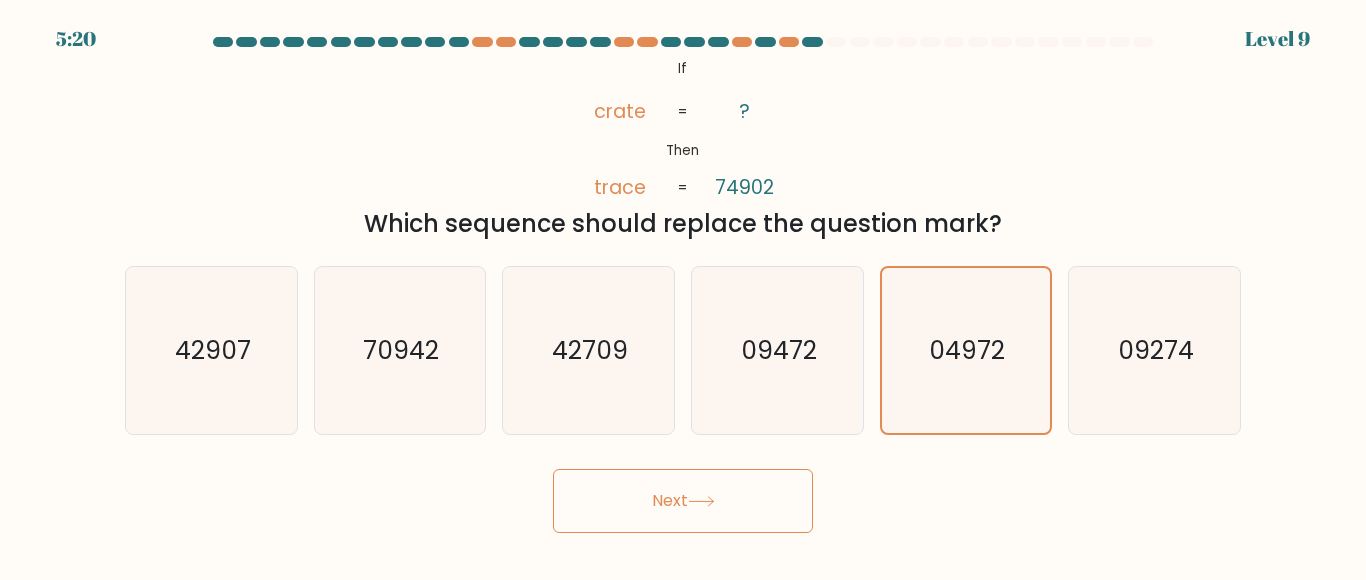 click on "Next" at bounding box center (683, 501) 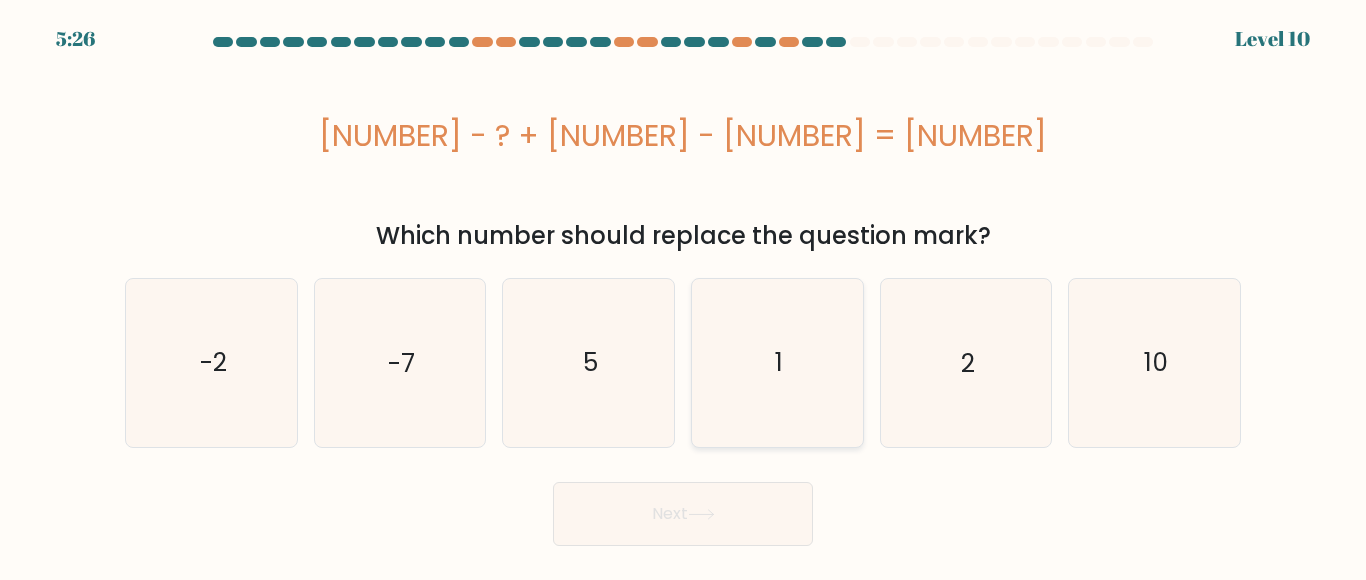 click on "1" 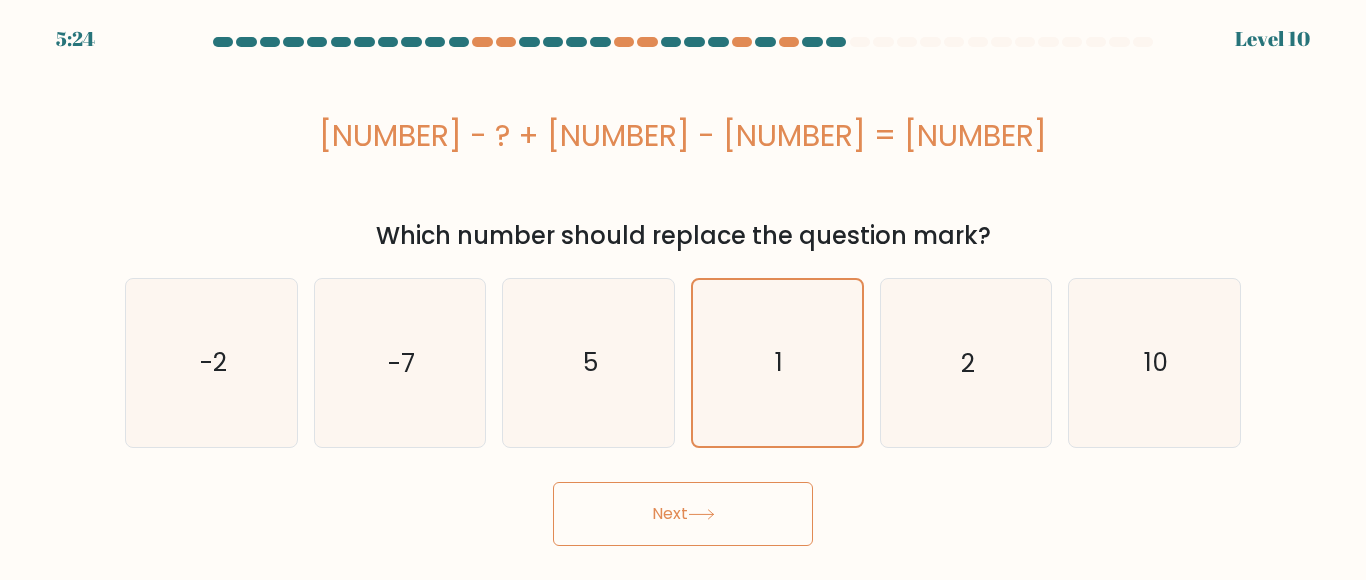 click on "Next" at bounding box center [683, 514] 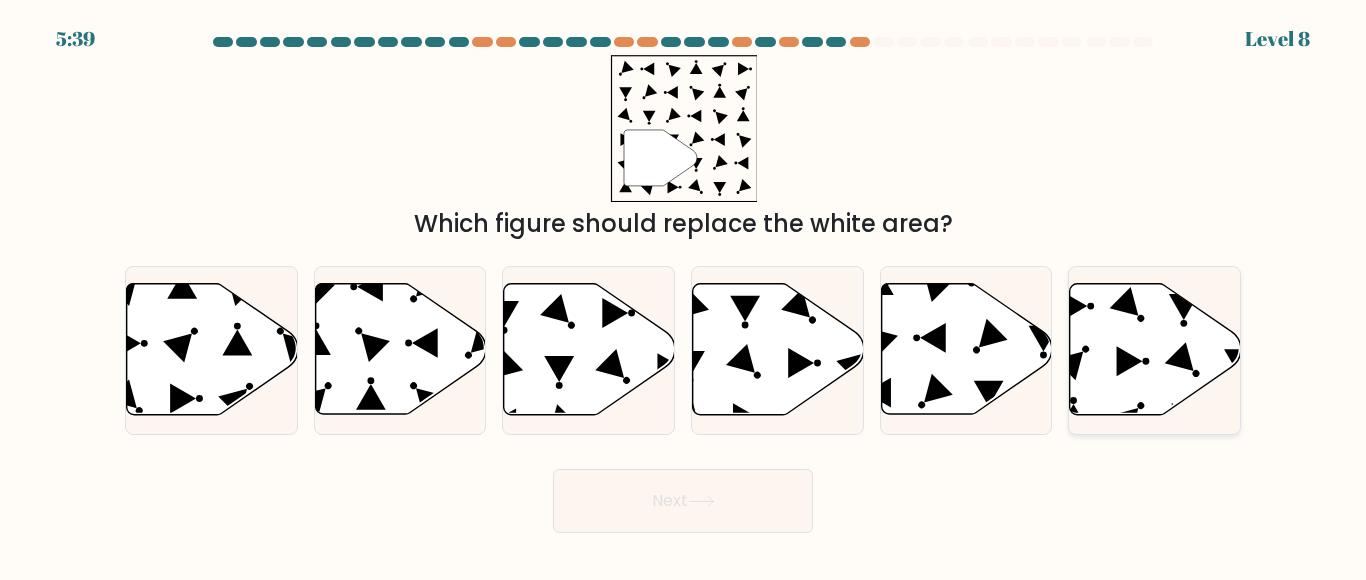 click 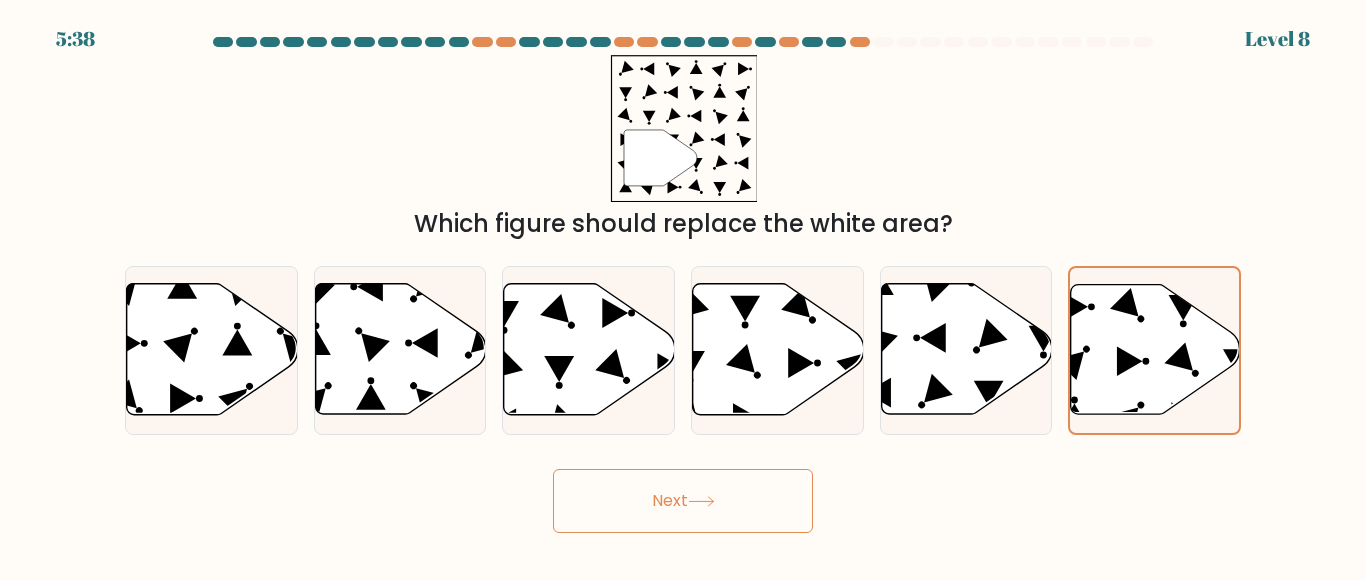 click on "Next" at bounding box center (683, 501) 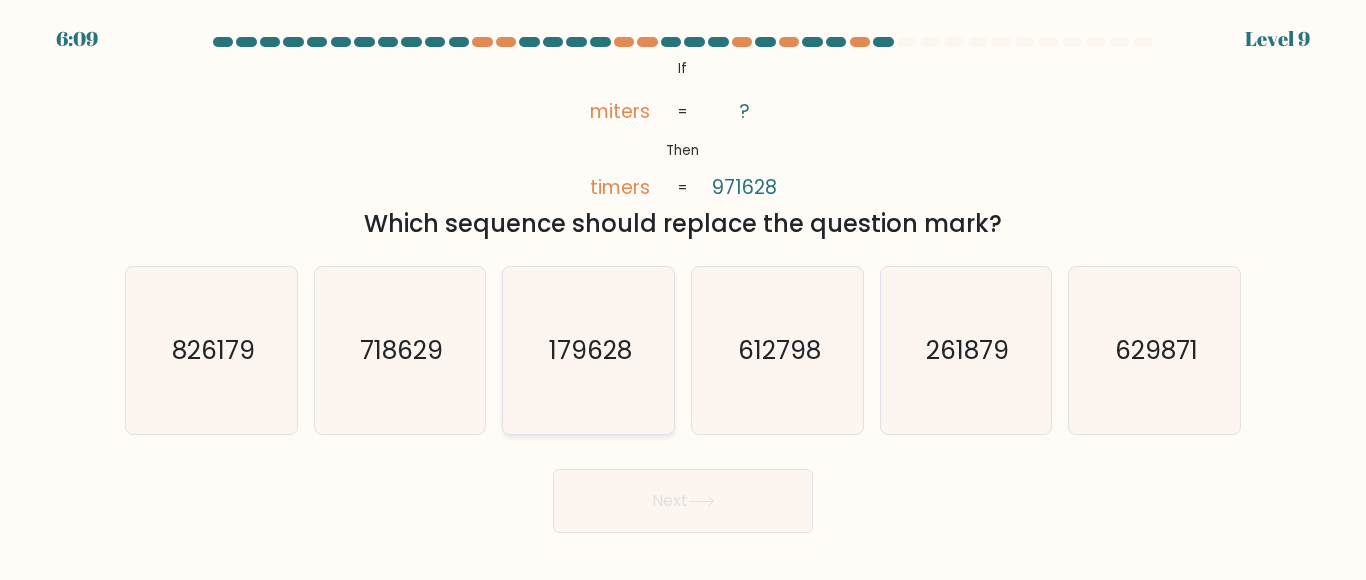 click on "179628" 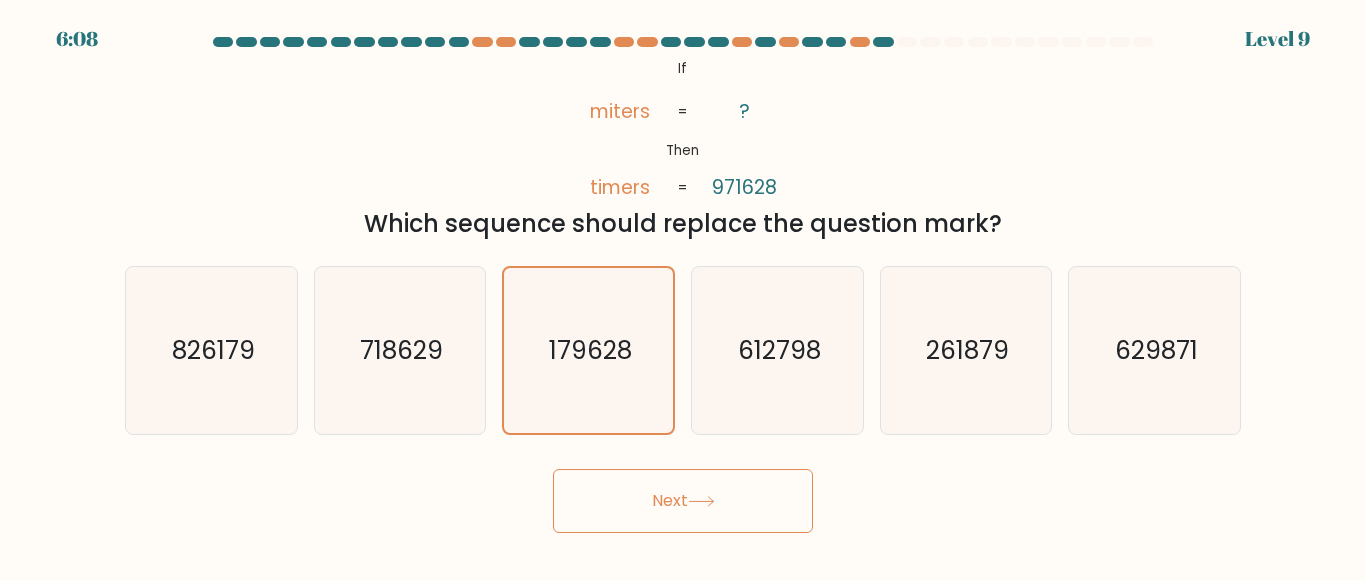 click on "Next" at bounding box center [683, 501] 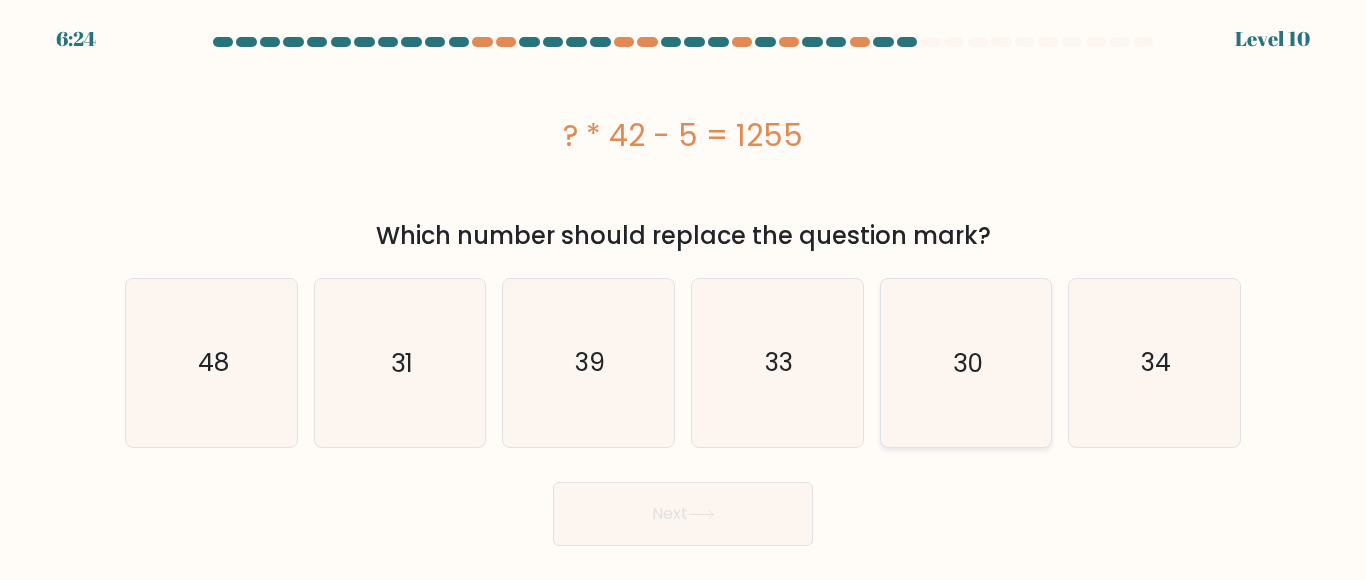 click on "30" 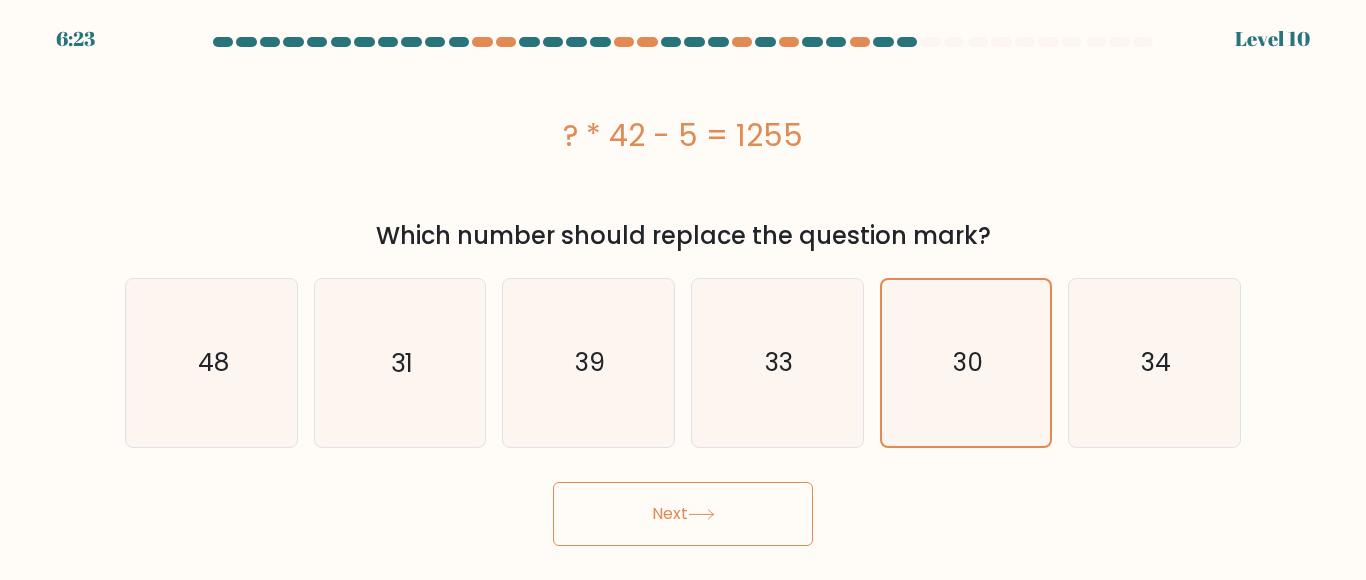 click on "Next" at bounding box center (683, 514) 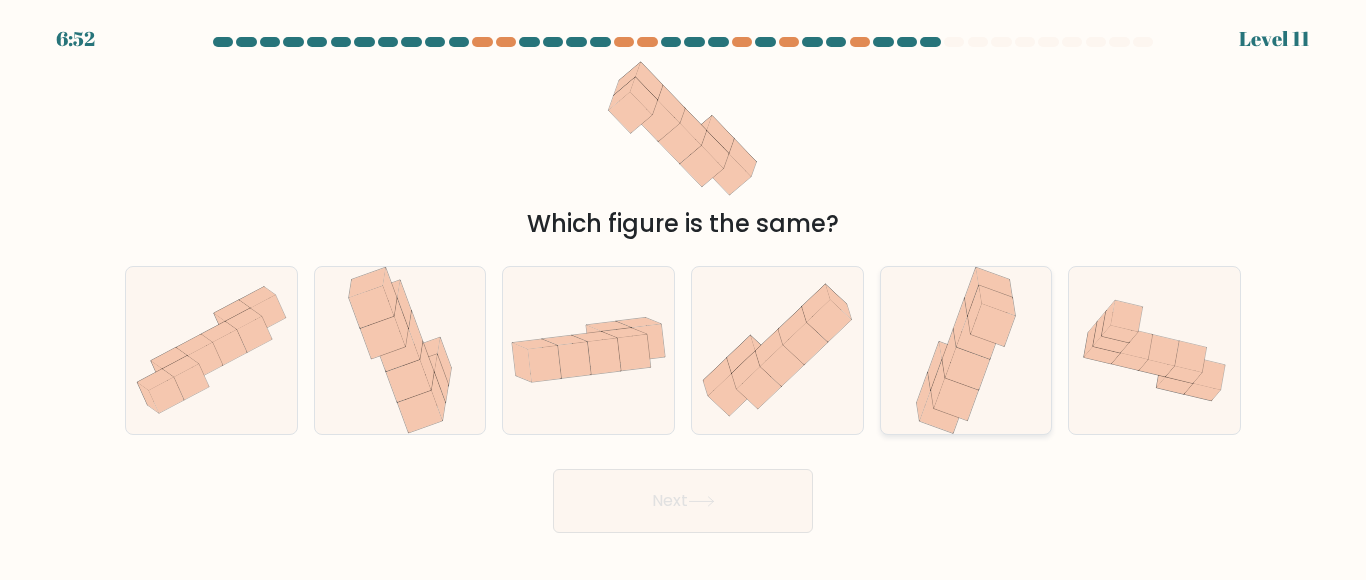 click 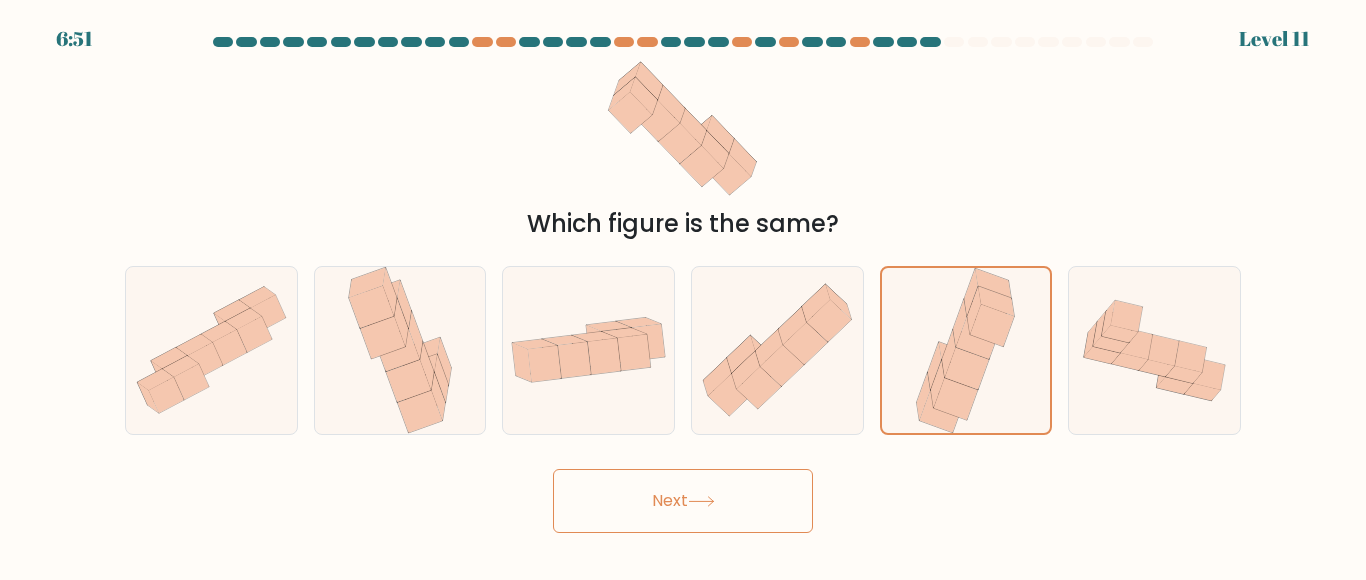click on "Next" at bounding box center [683, 501] 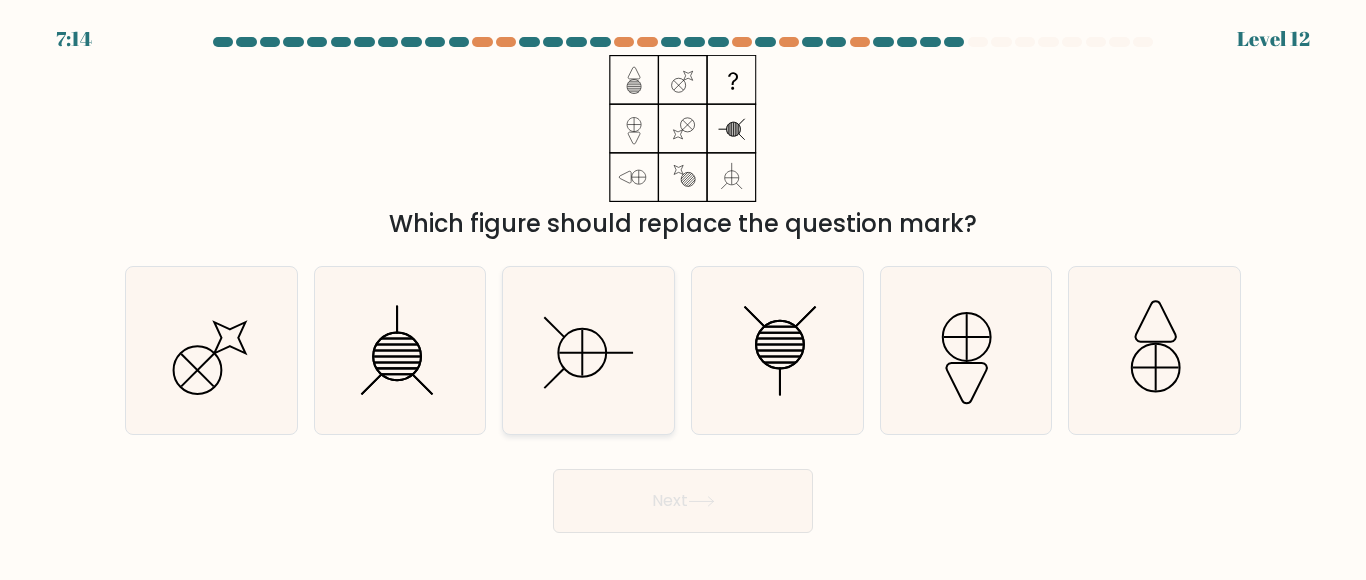 click 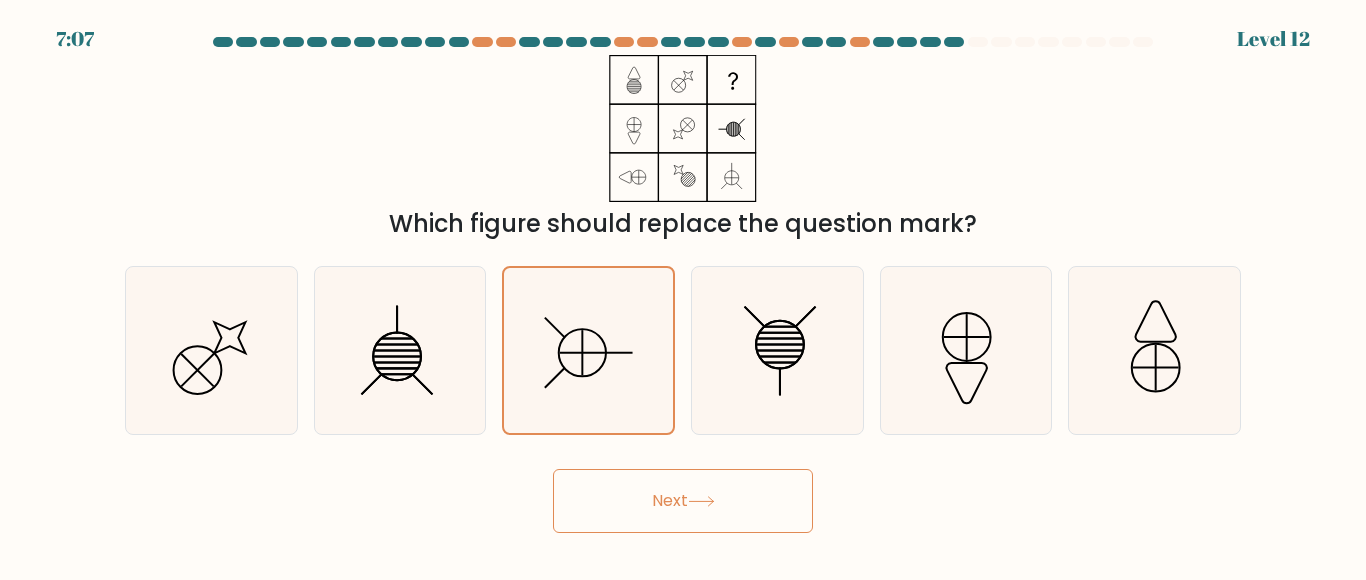 click on "Next" at bounding box center [683, 501] 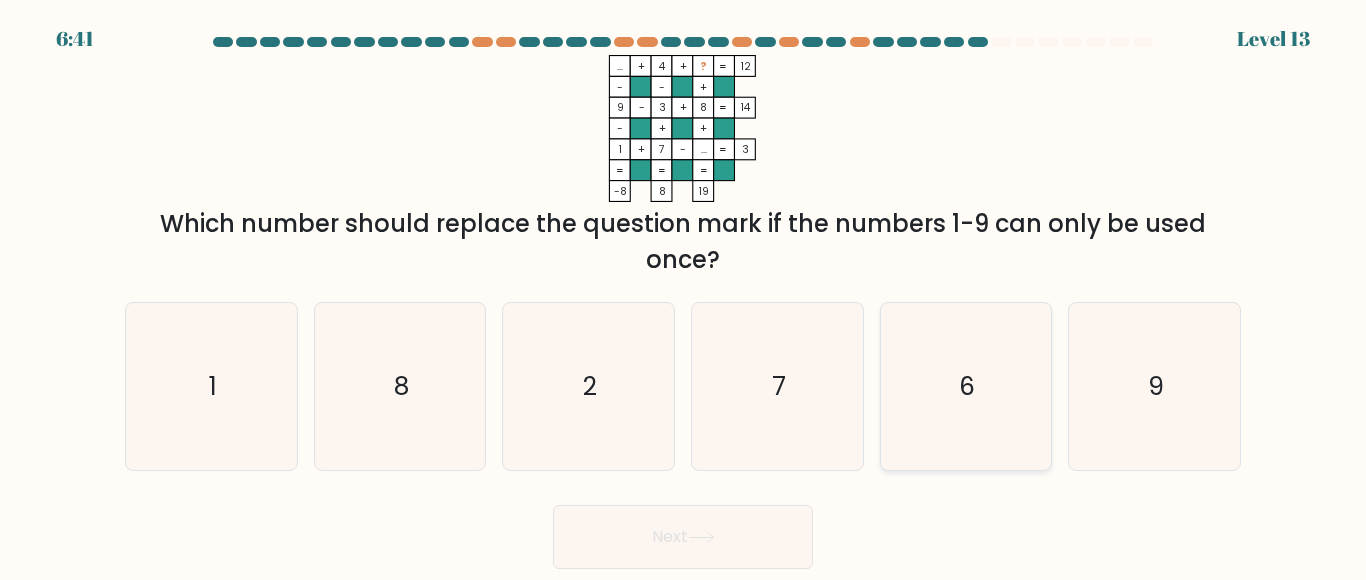 click on "6" 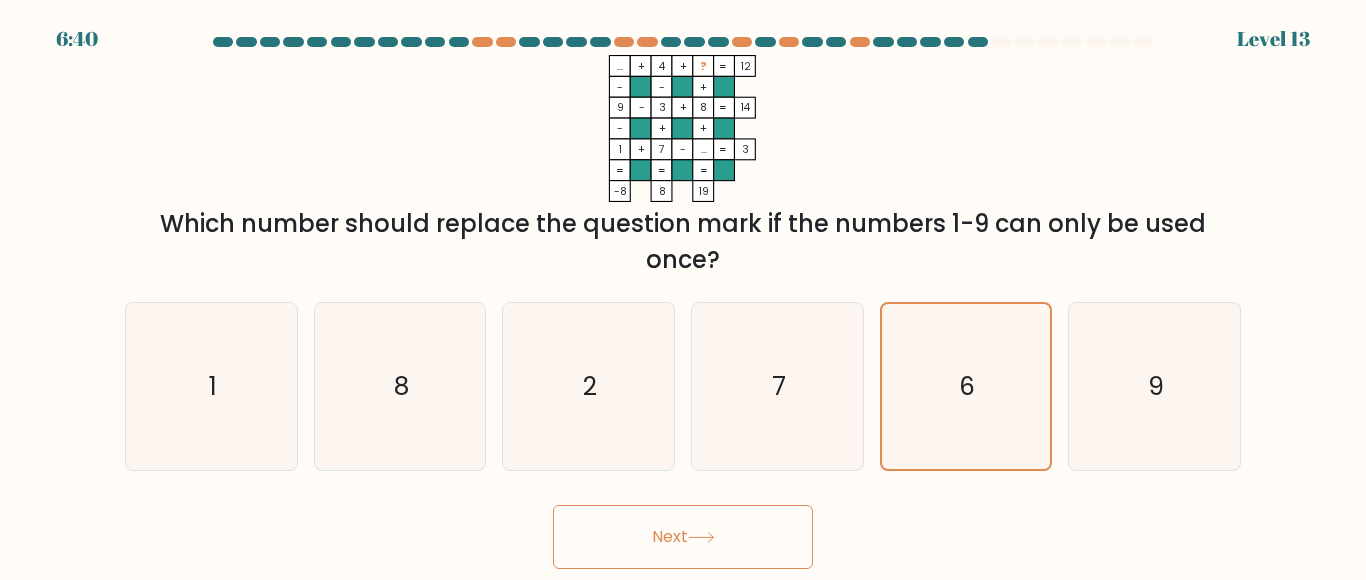 click on "Next" at bounding box center [683, 537] 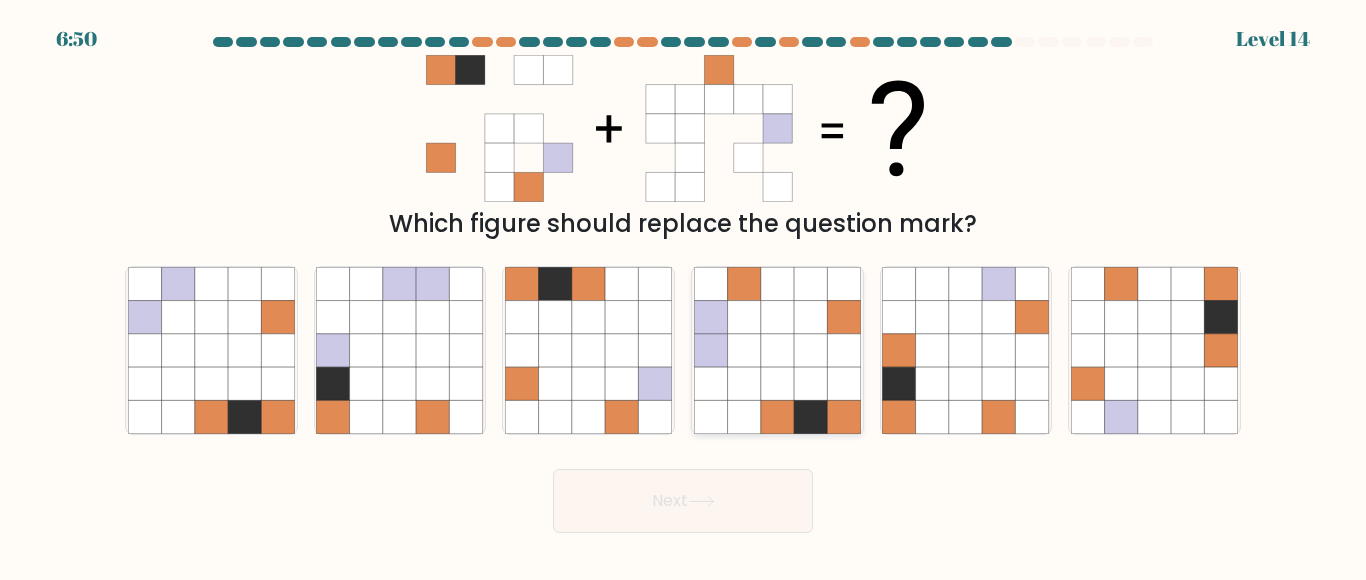 click 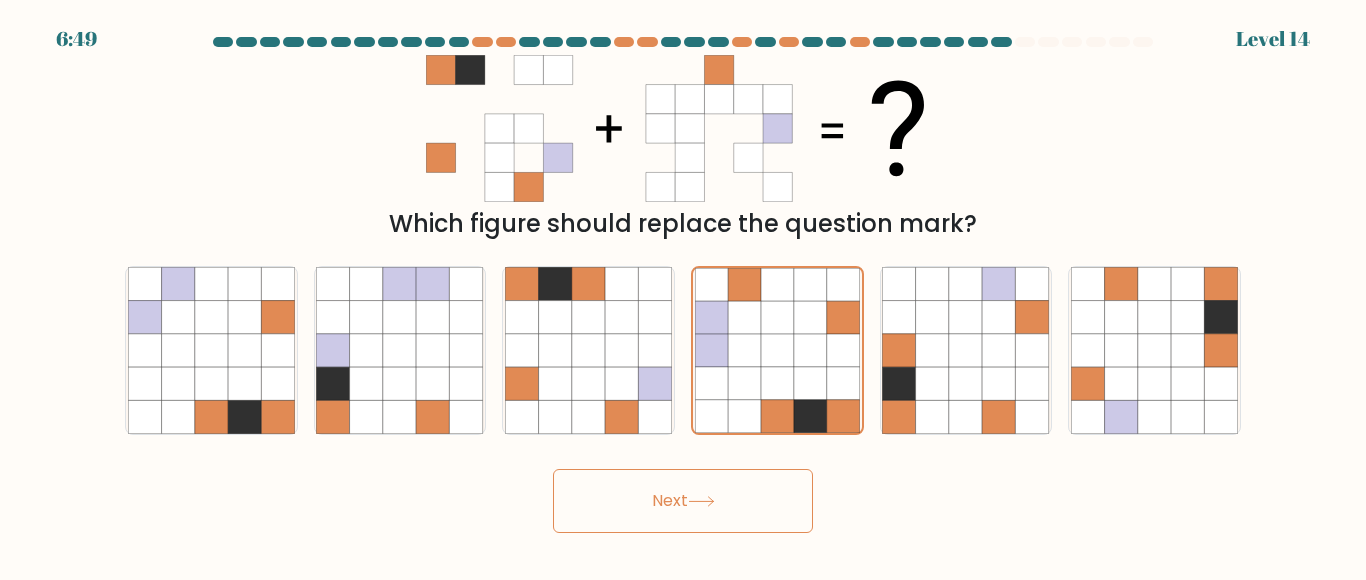 click on "Next" at bounding box center [683, 501] 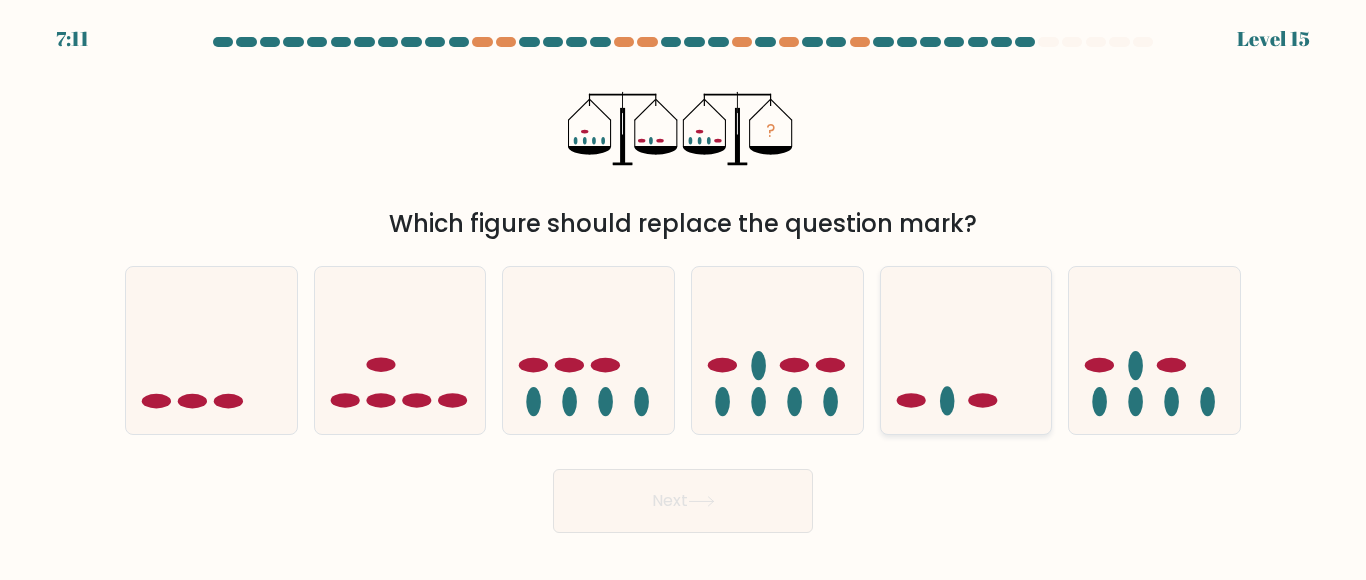 click 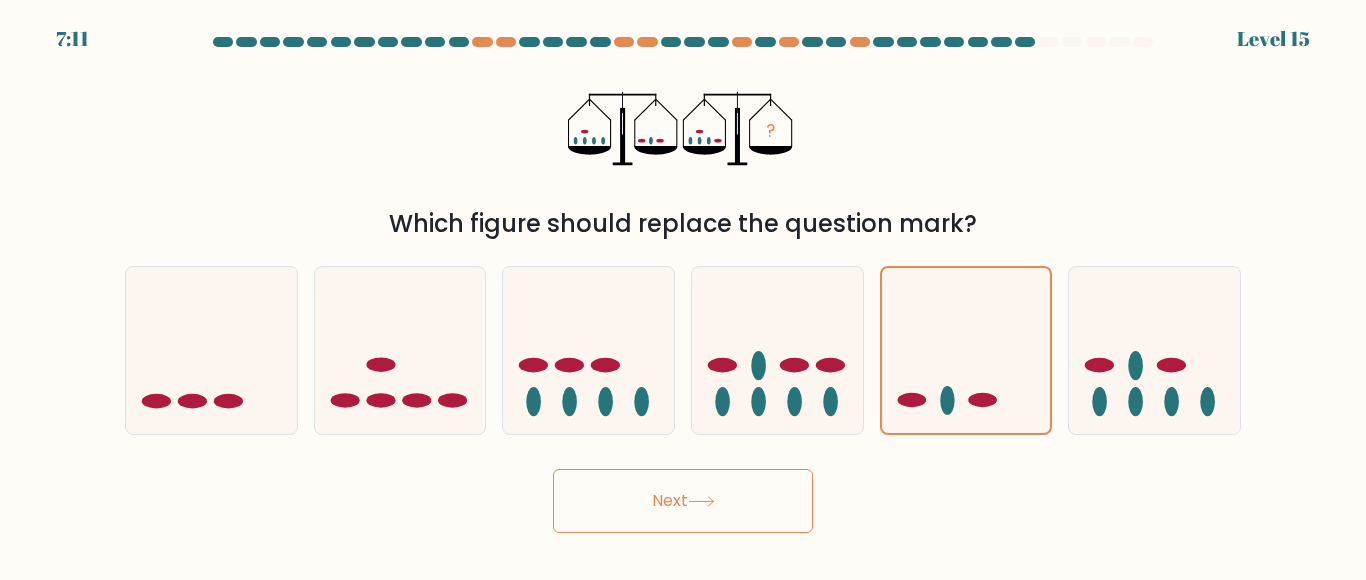 click on "Next" at bounding box center [683, 501] 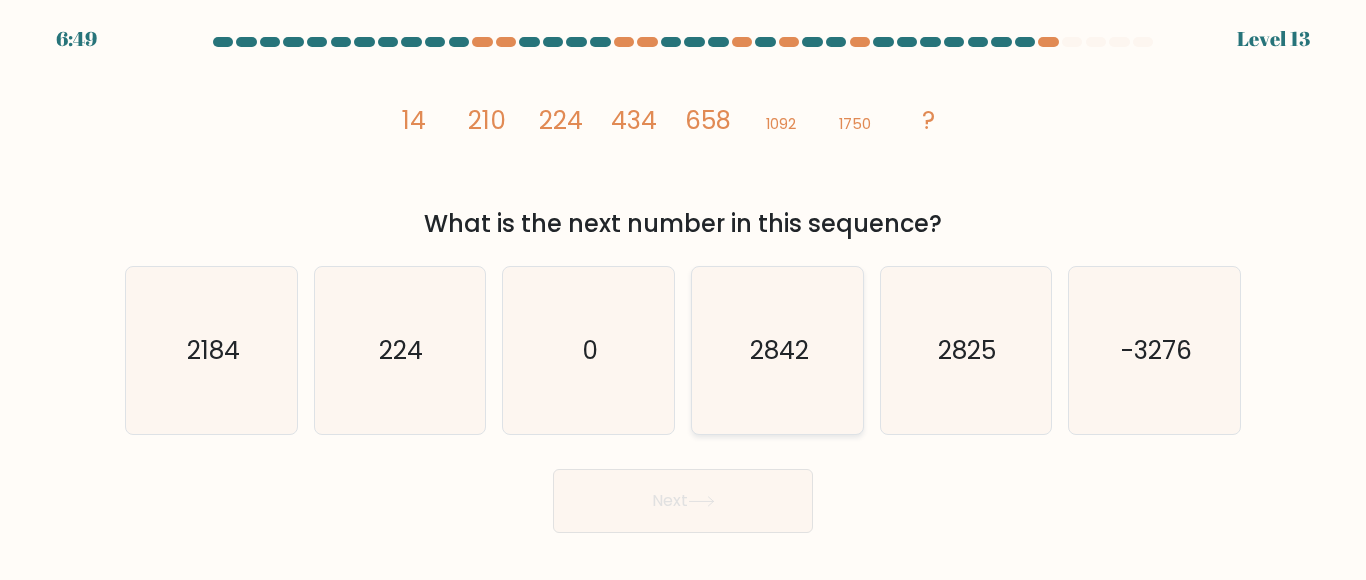 click on "2842" 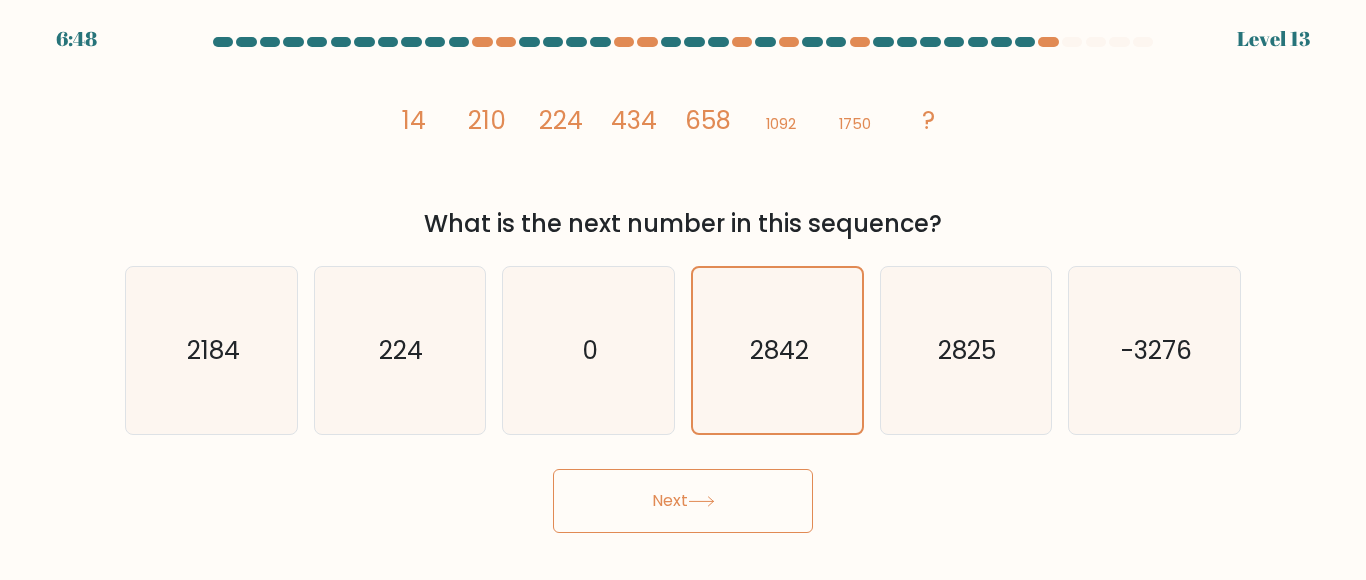 click on "Next" at bounding box center (683, 501) 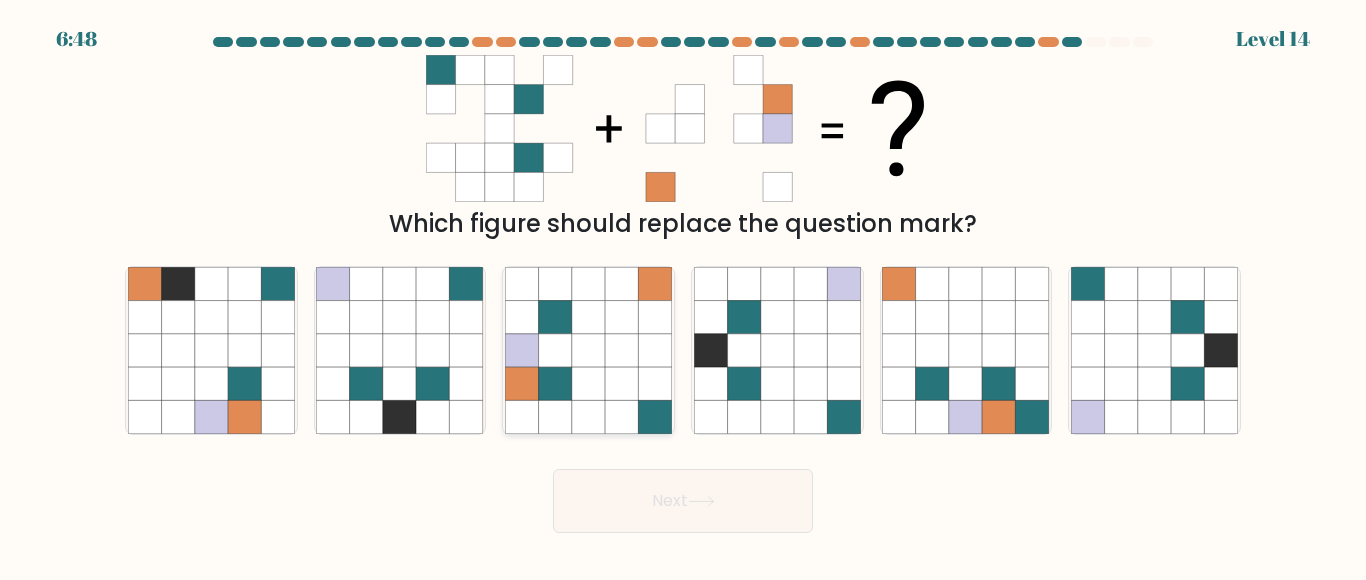 click 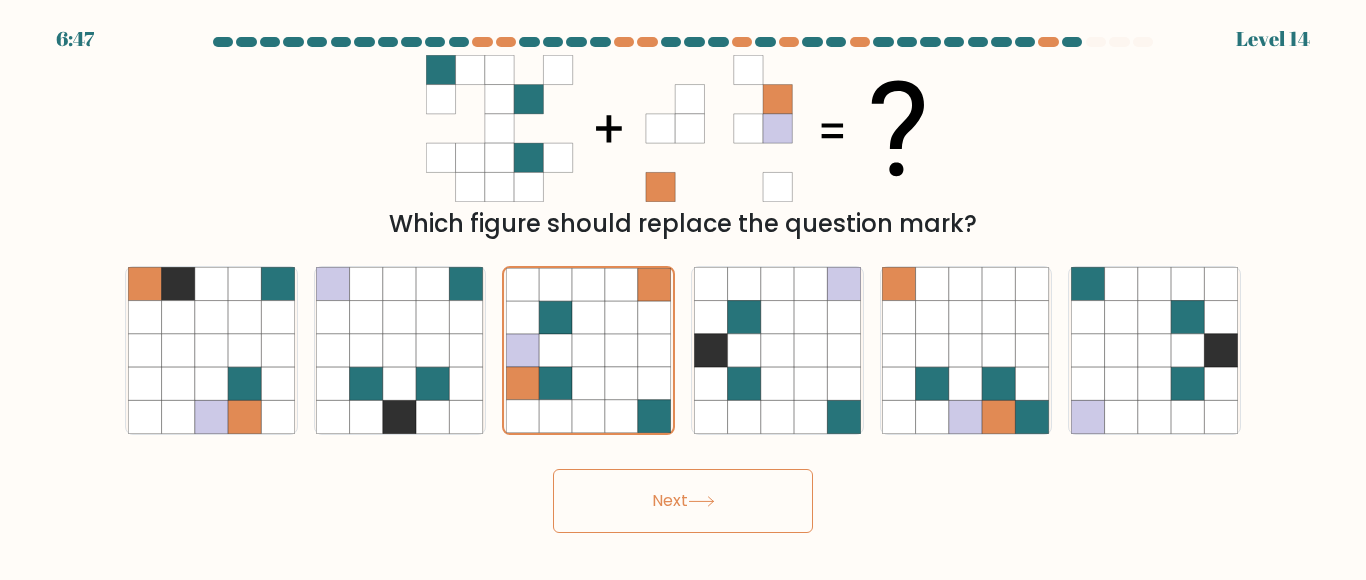 click on "Next" at bounding box center [683, 501] 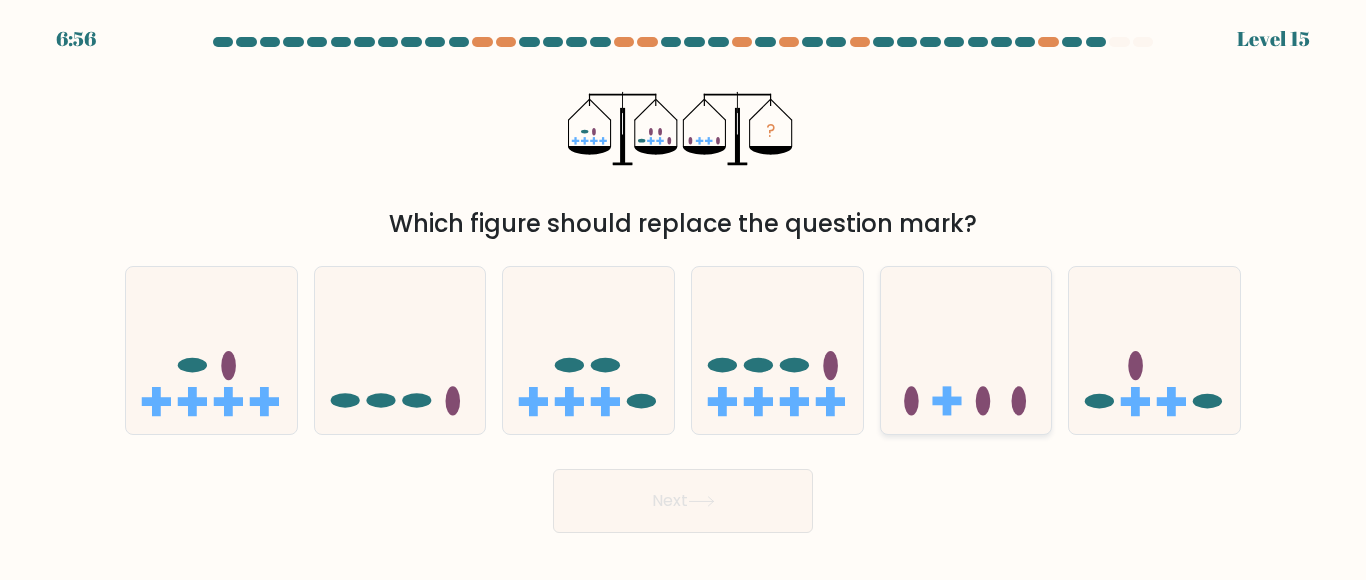 click 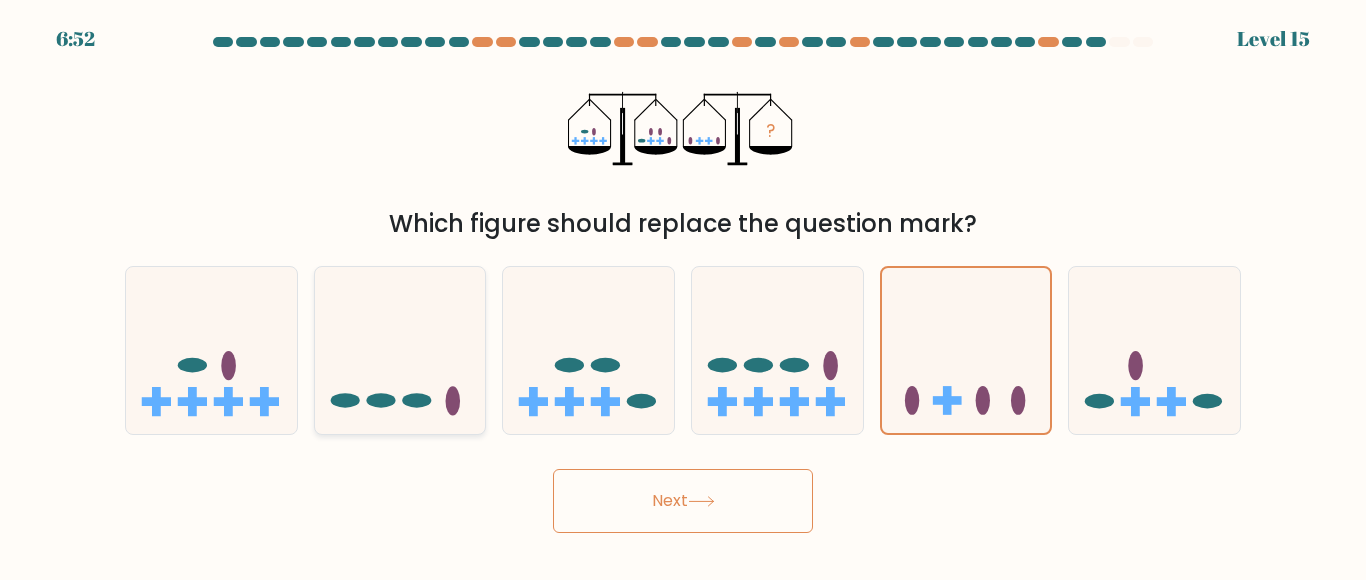 click 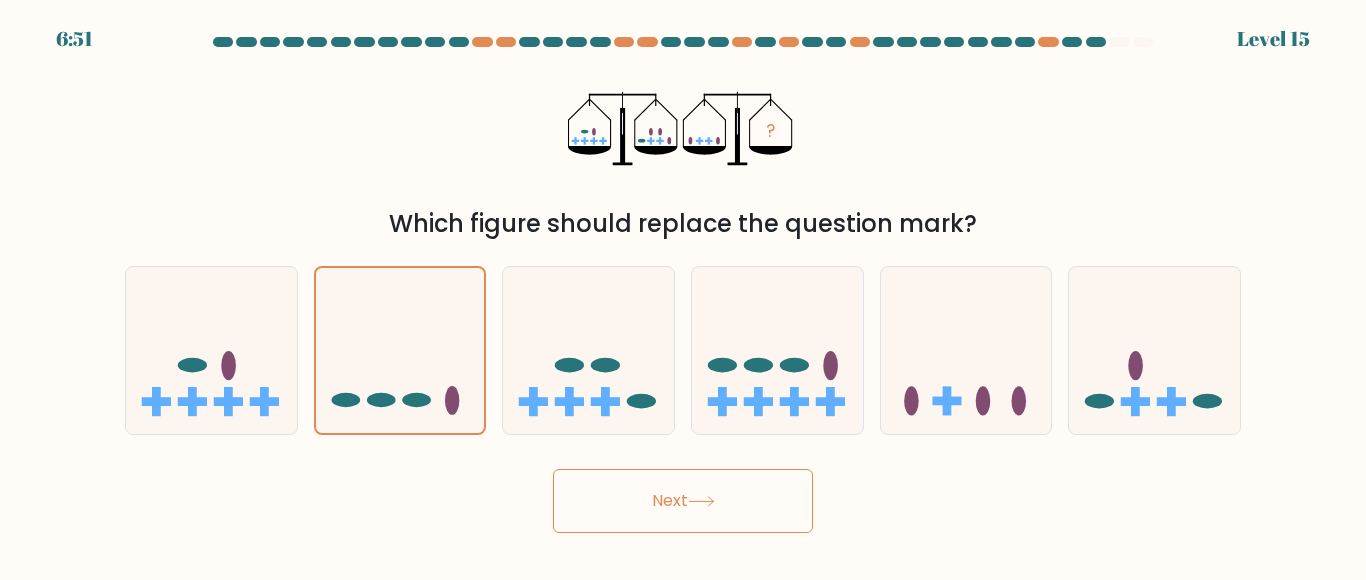 click on "Next" at bounding box center [683, 501] 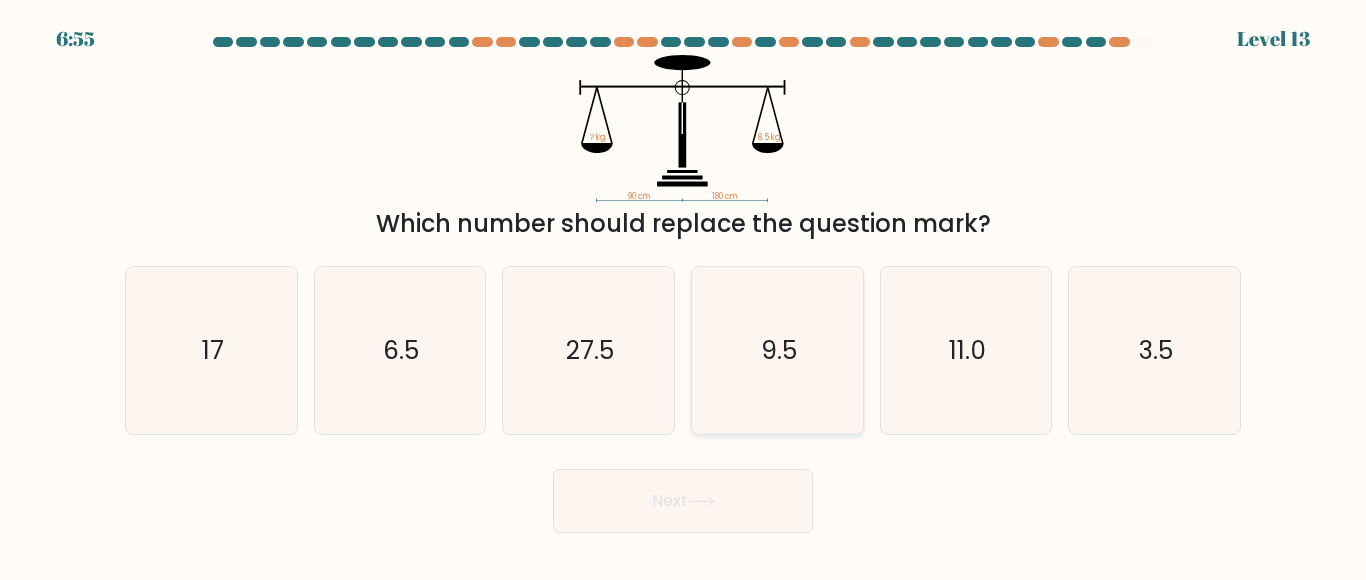click on "9.5" 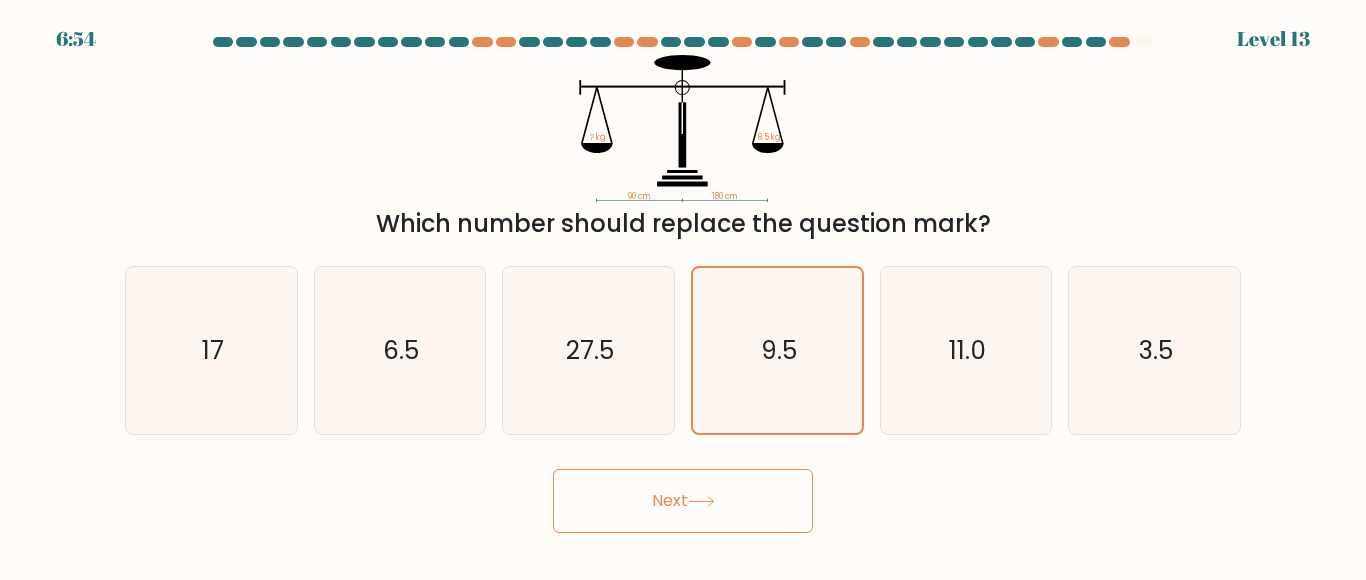 click on "Next" at bounding box center [683, 501] 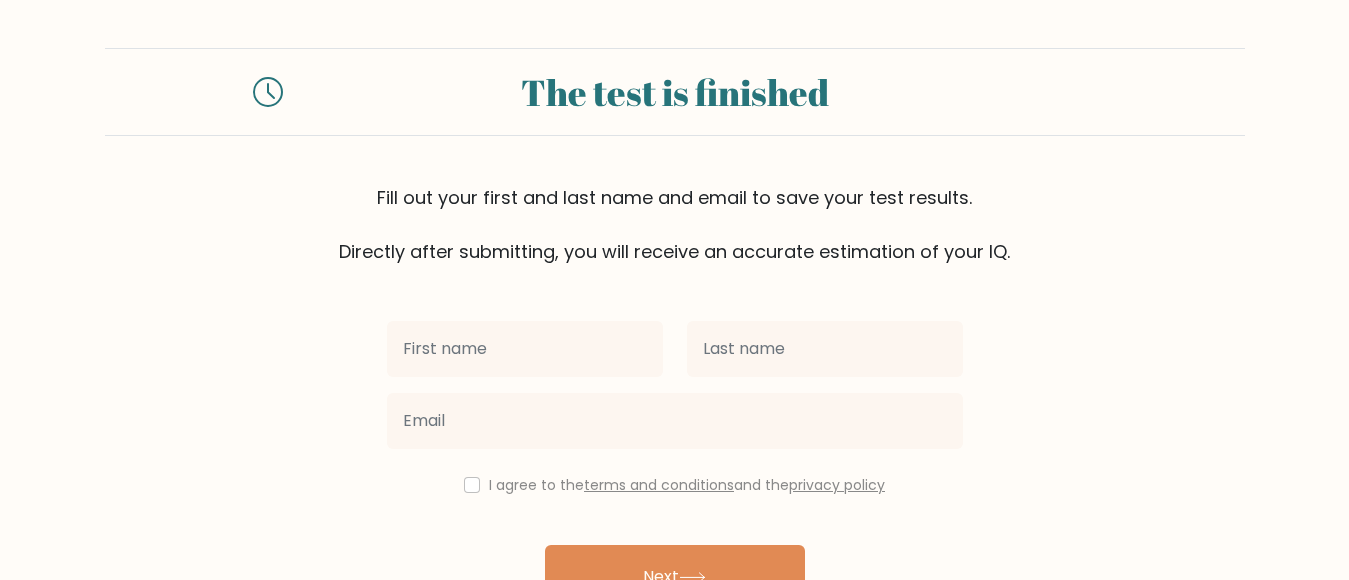 scroll, scrollTop: 122, scrollLeft: 0, axis: vertical 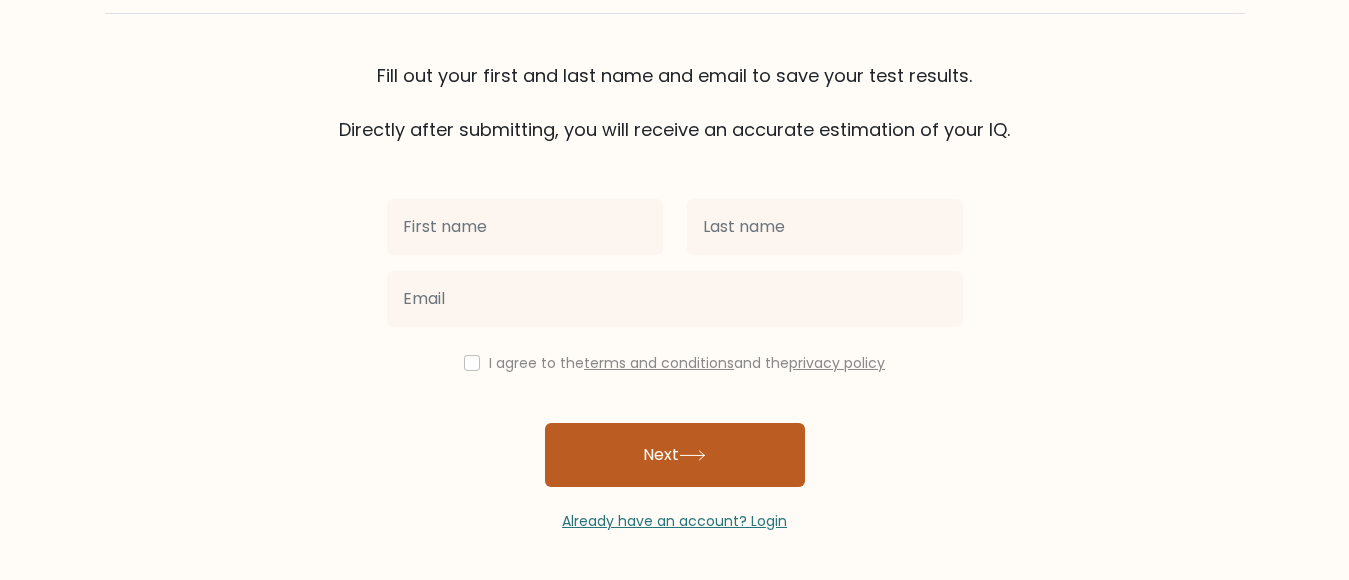 click on "Next" at bounding box center [675, 455] 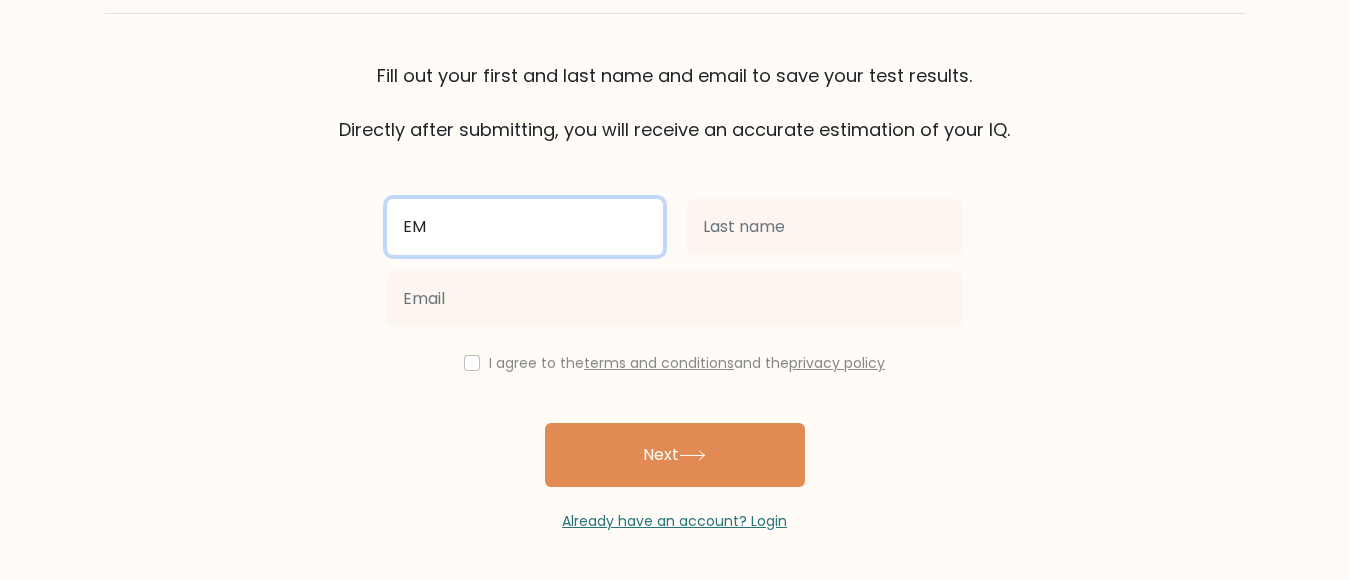 type on "E" 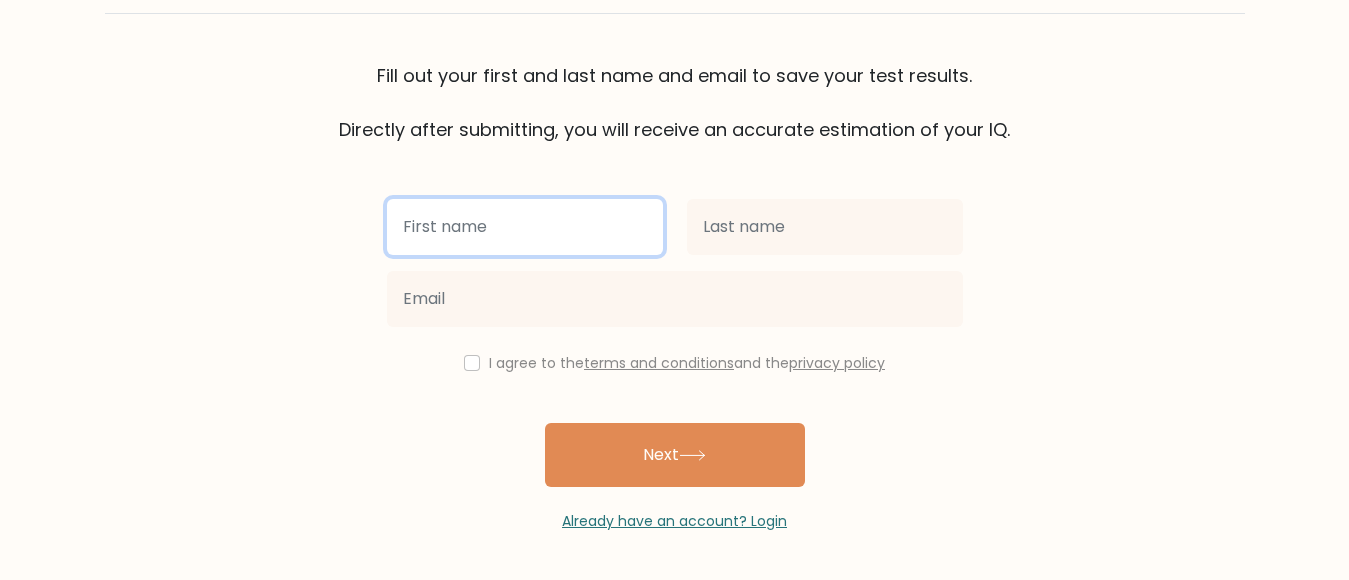 type on "I" 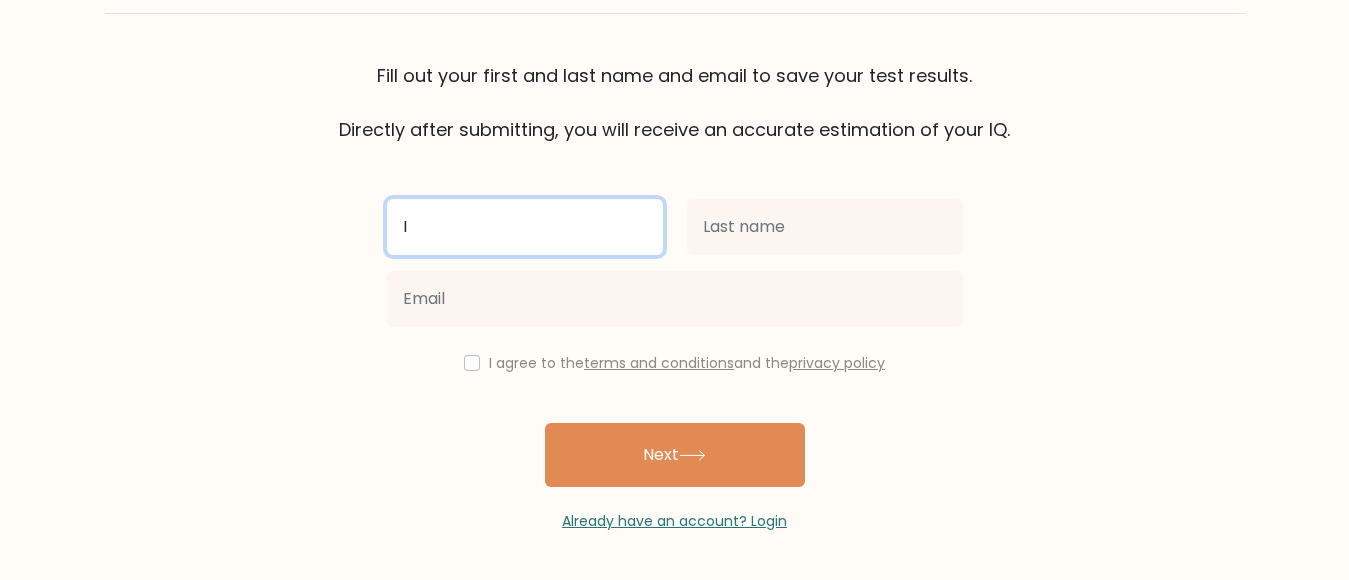 type 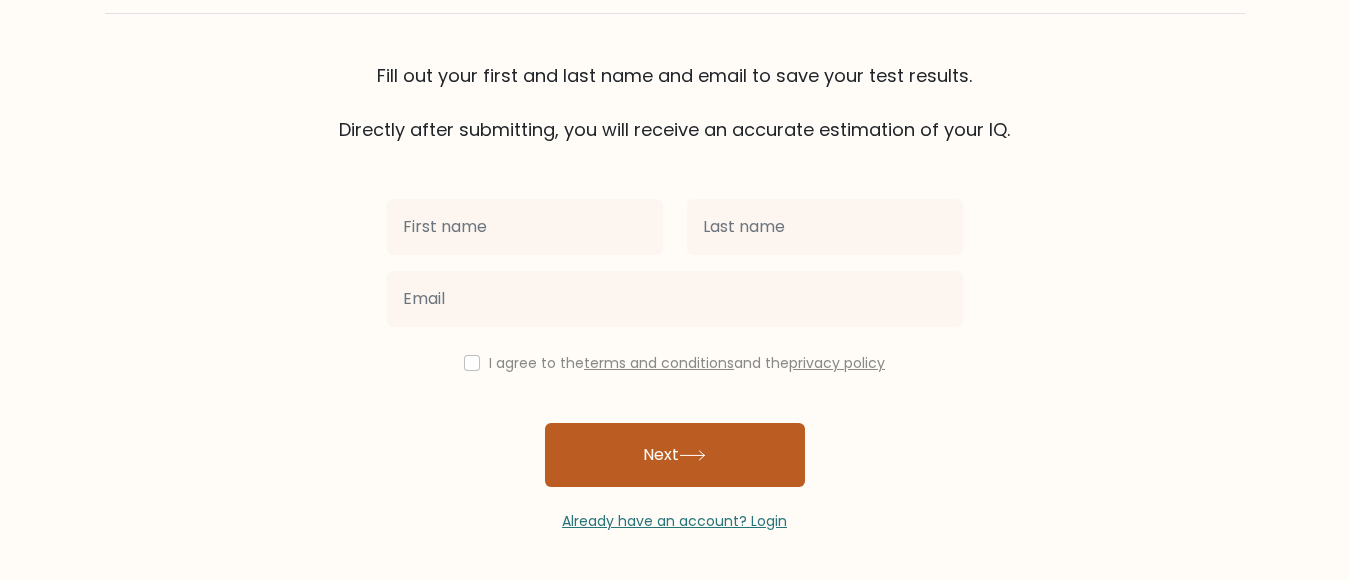 click on "Next" at bounding box center (675, 455) 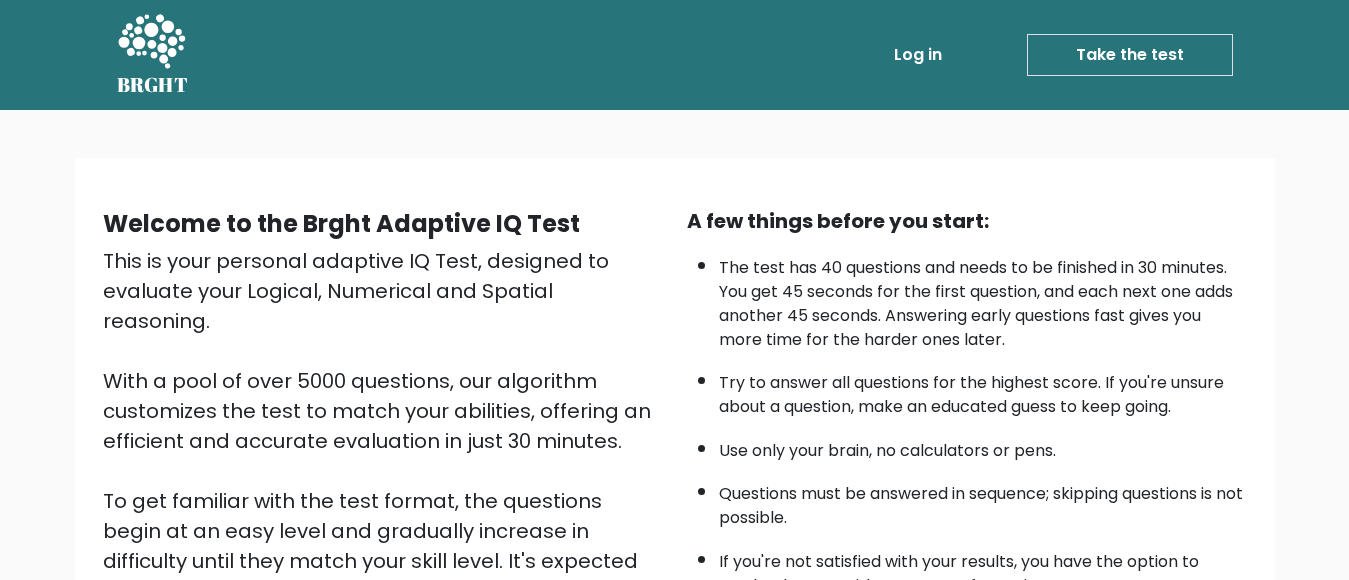 scroll, scrollTop: 220, scrollLeft: 0, axis: vertical 